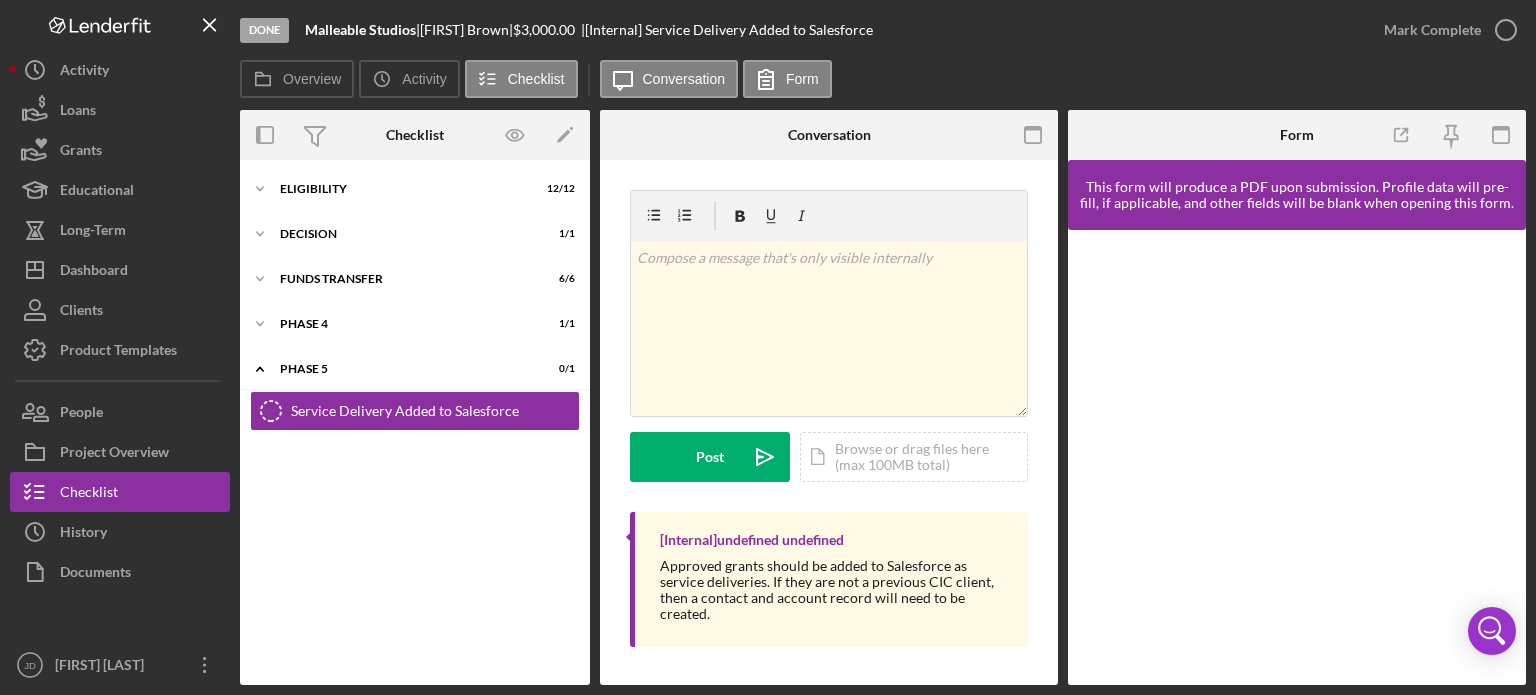 scroll, scrollTop: 0, scrollLeft: 0, axis: both 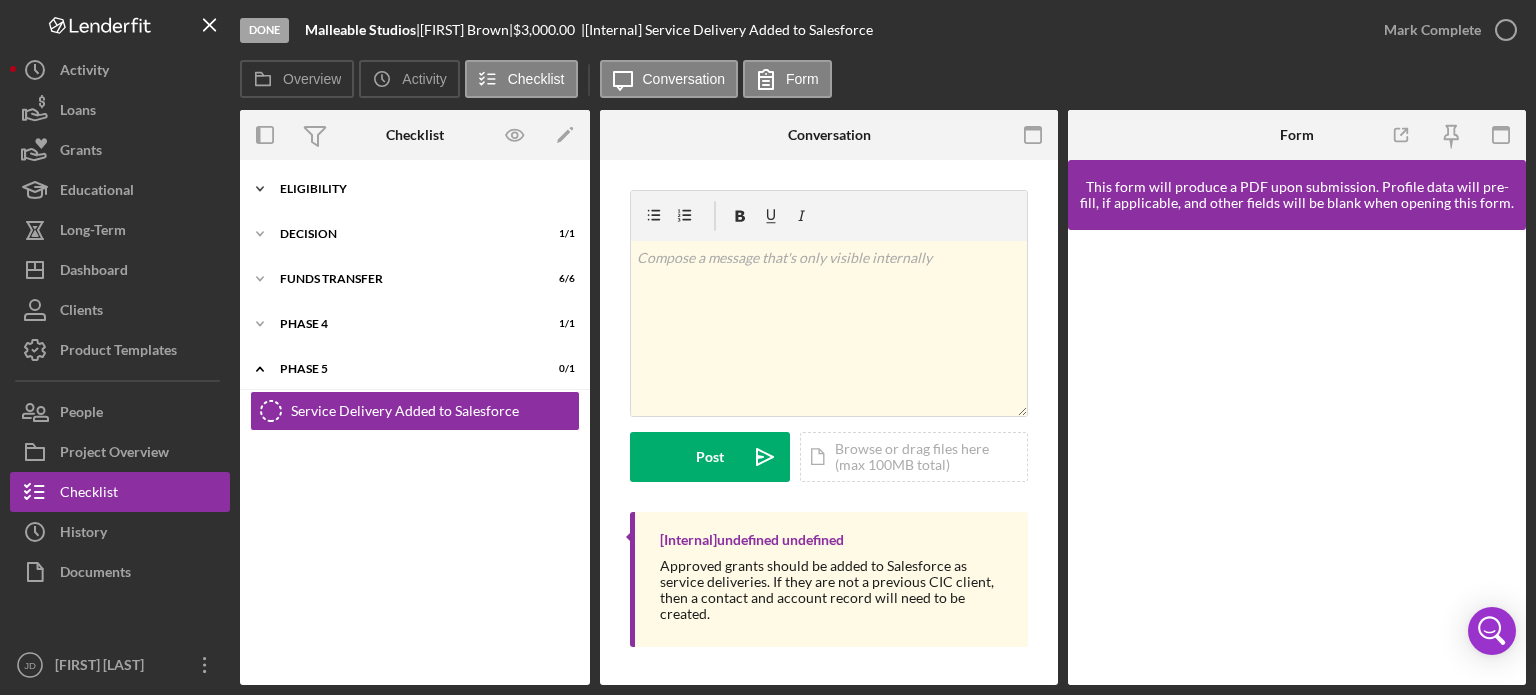 click 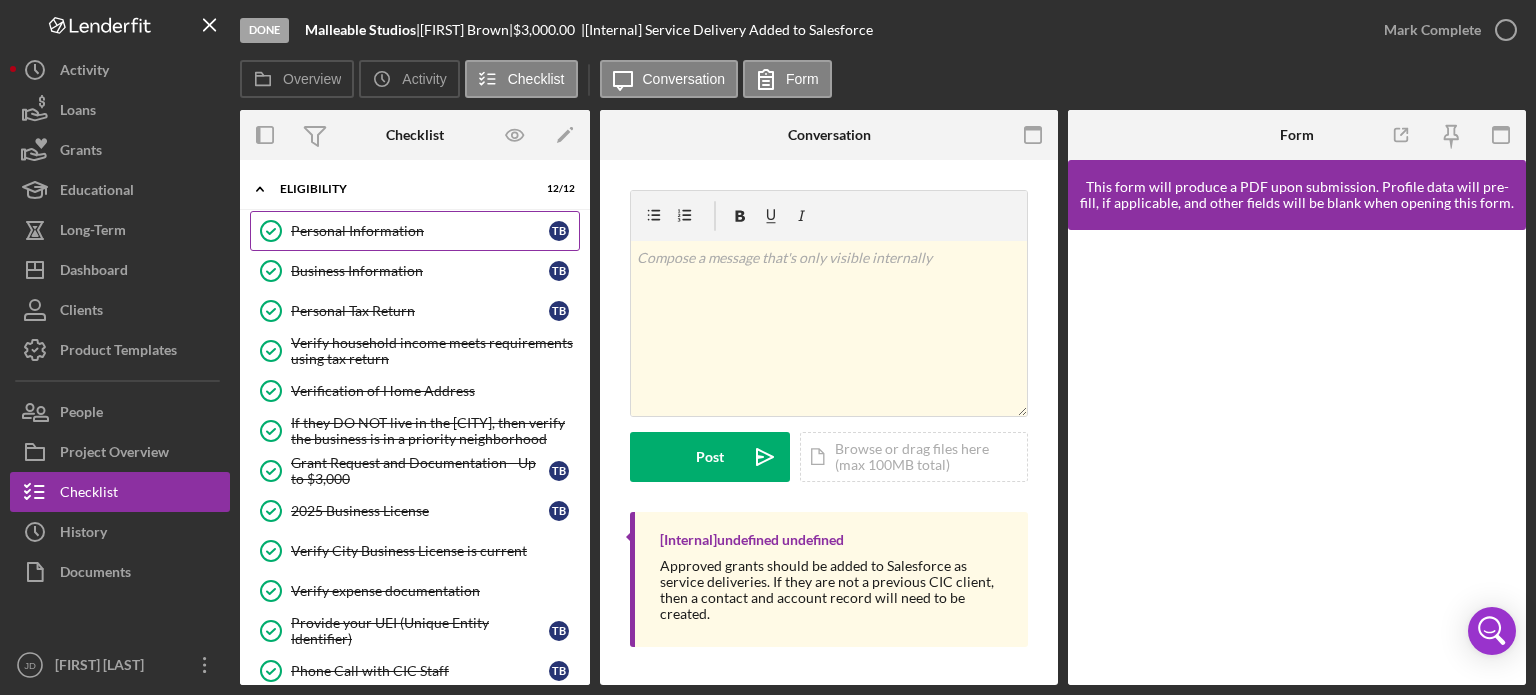 click on "Personal Information" at bounding box center [420, 231] 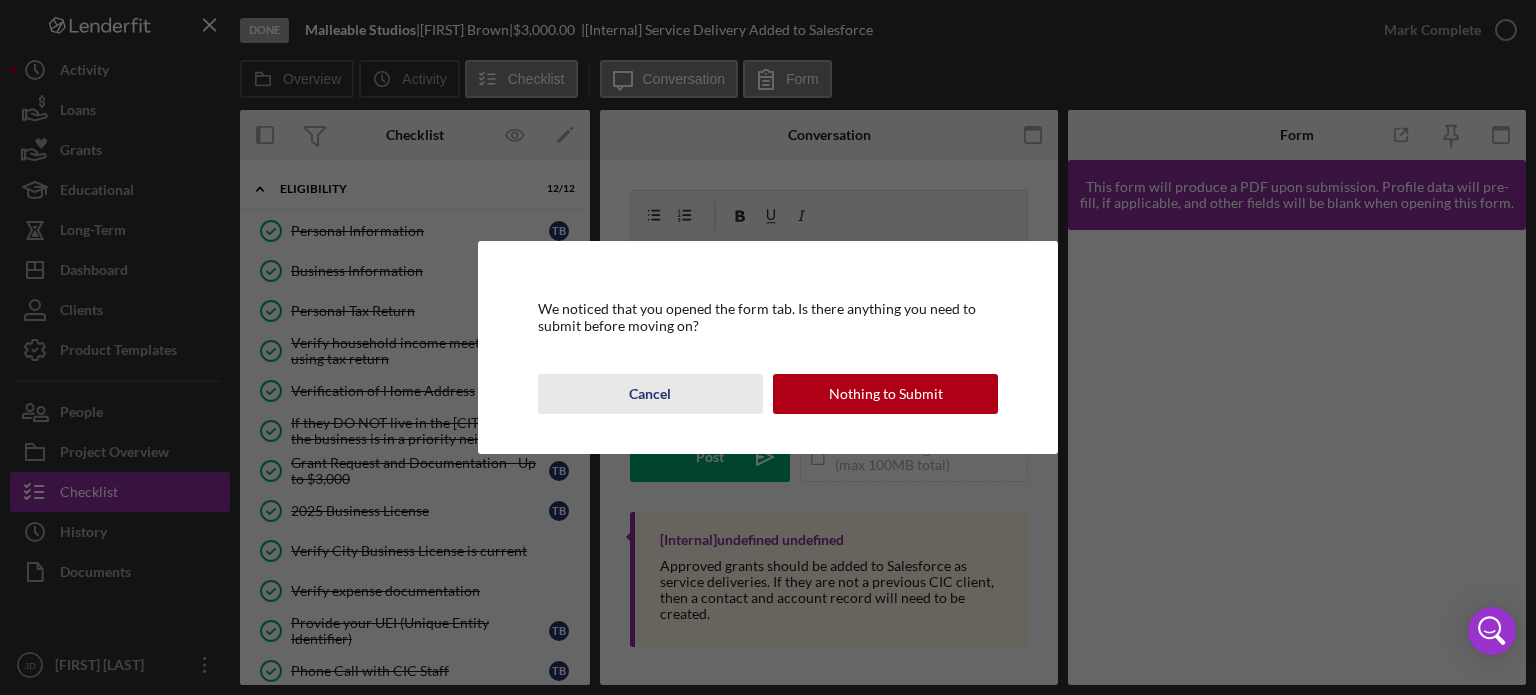 click on "Cancel" at bounding box center [650, 394] 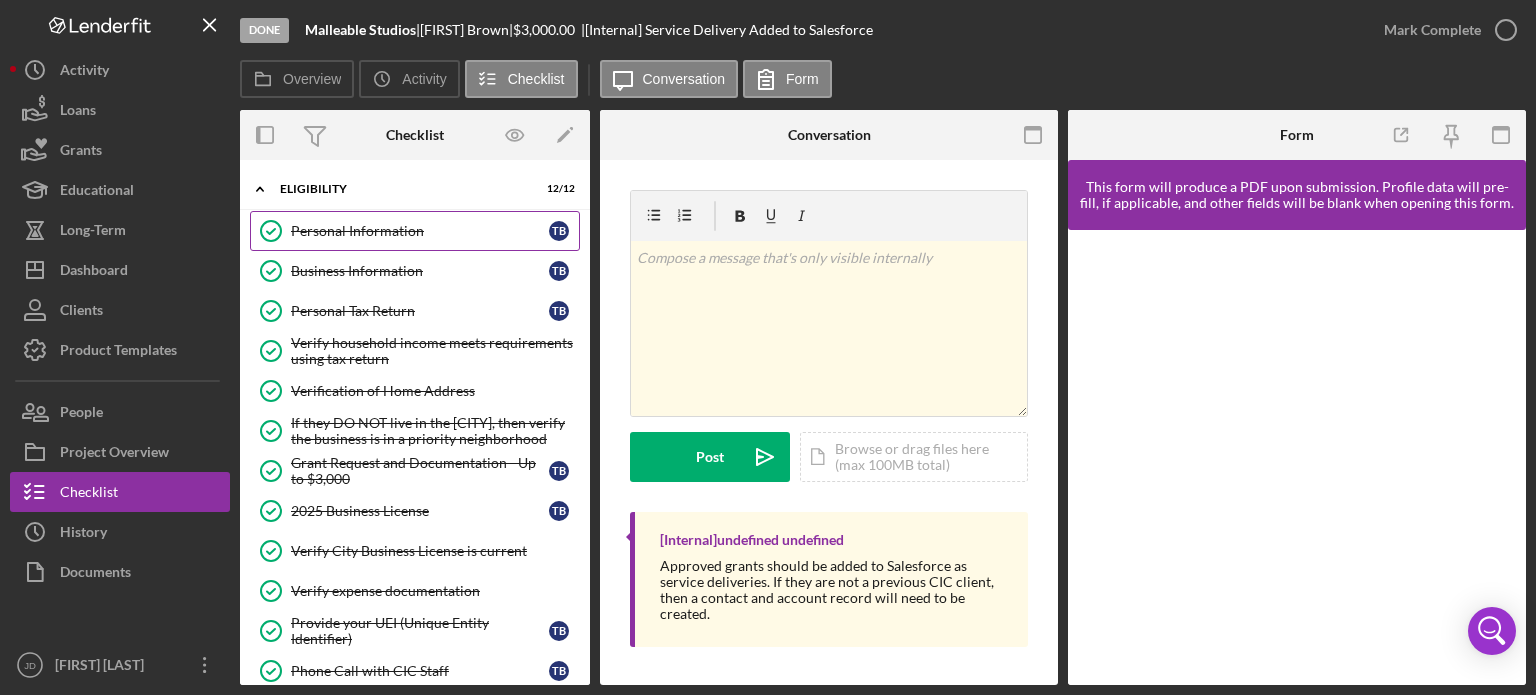 click on "Personal Information" at bounding box center [420, 231] 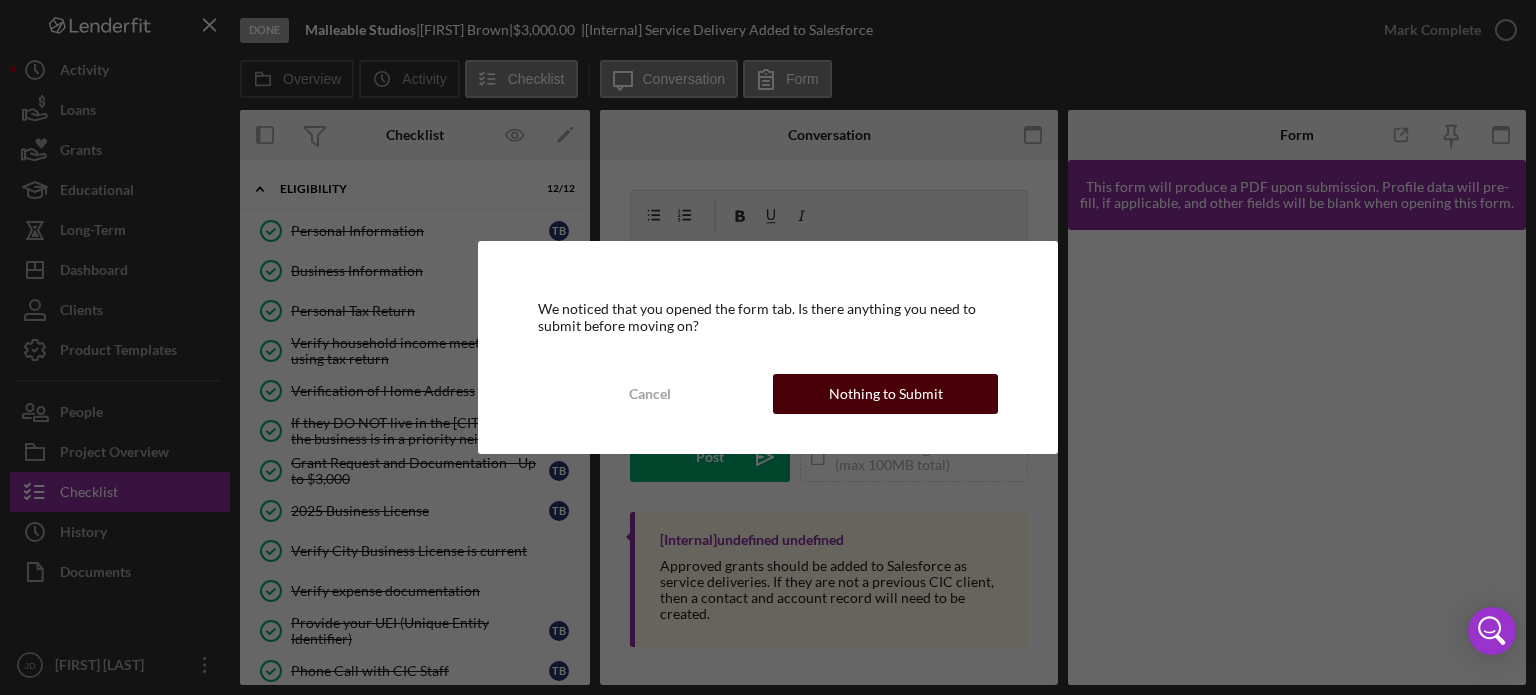 click on "Nothing to Submit" at bounding box center [885, 394] 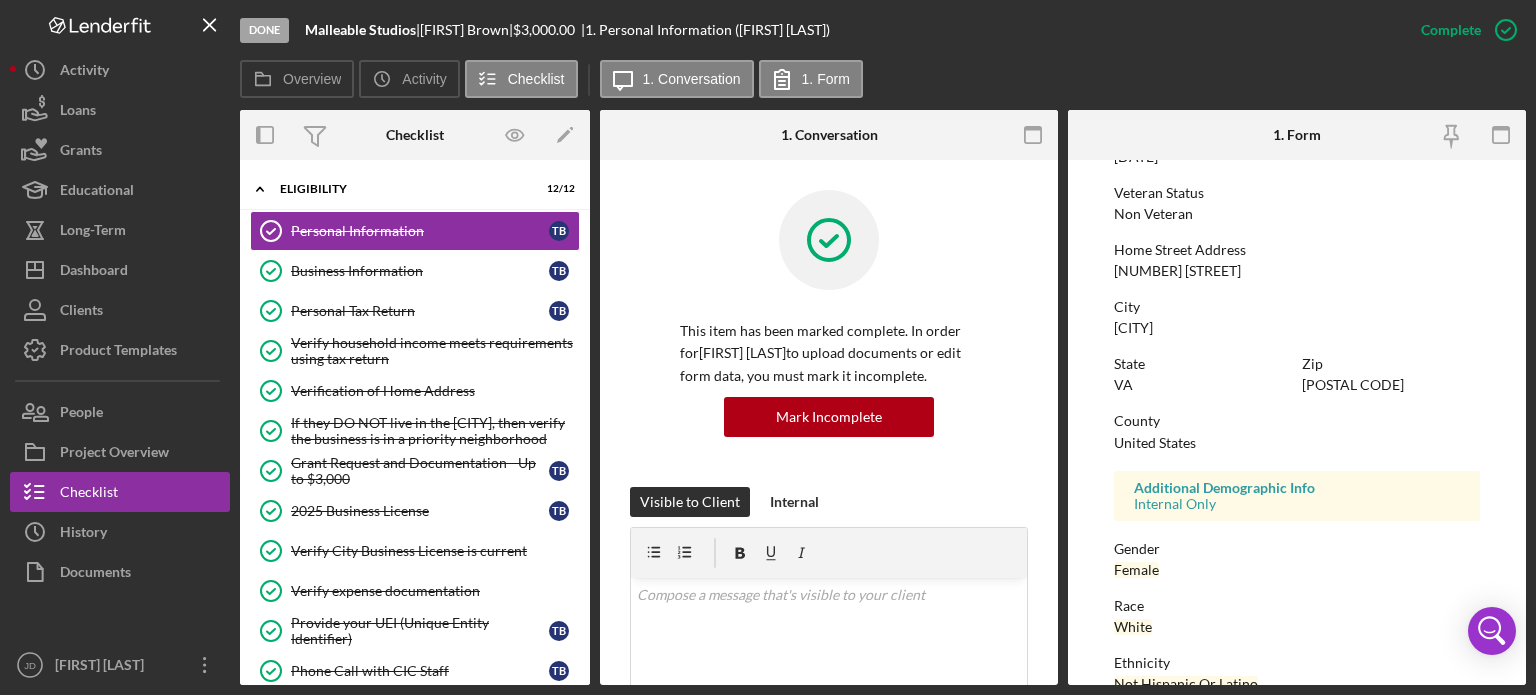 scroll, scrollTop: 0, scrollLeft: 0, axis: both 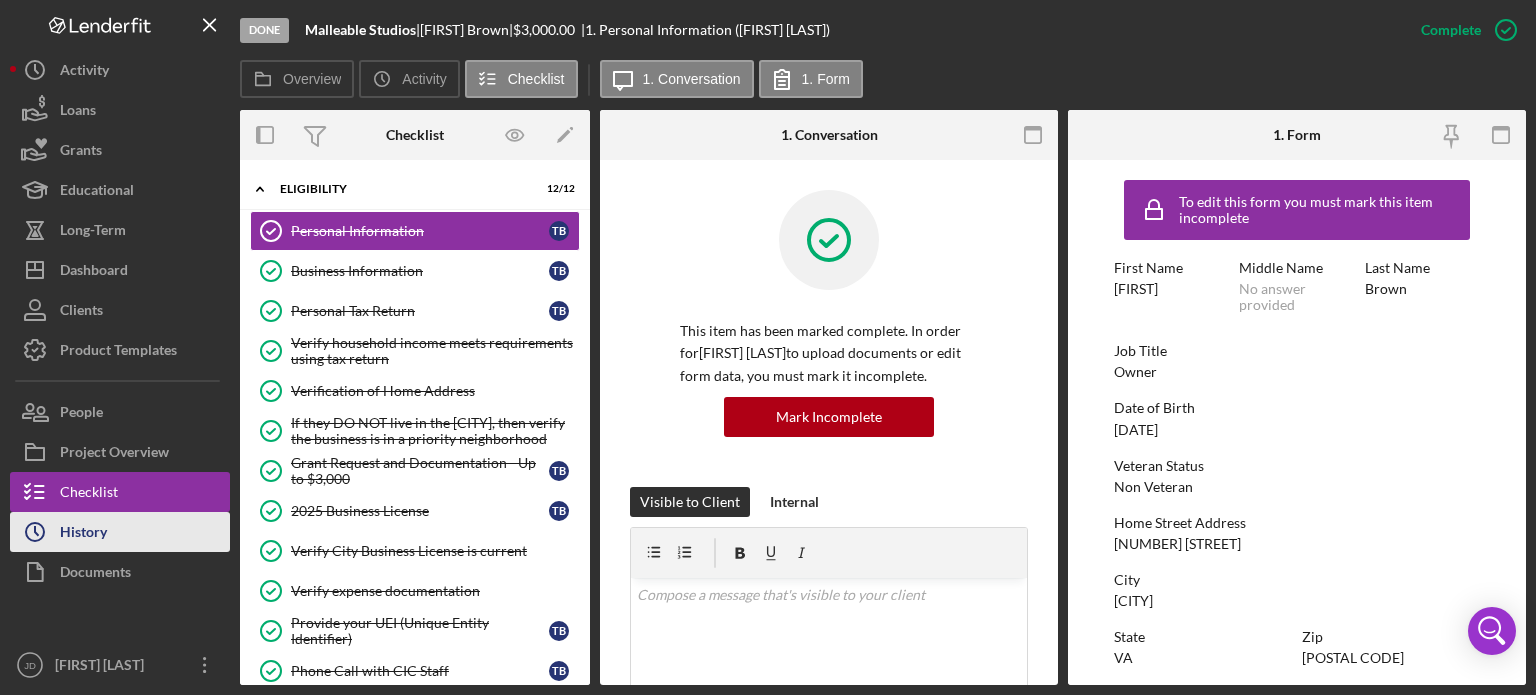 click on "History" at bounding box center [83, 534] 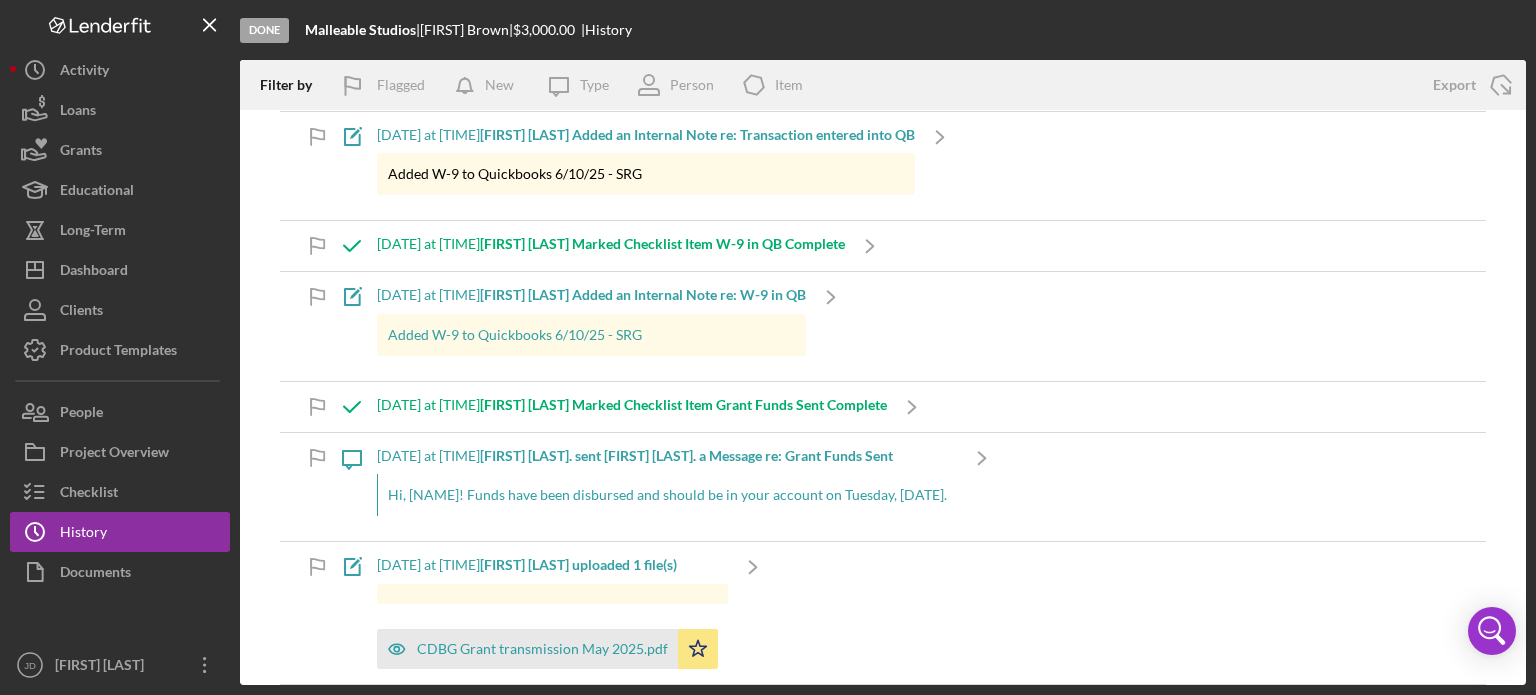 scroll, scrollTop: 0, scrollLeft: 0, axis: both 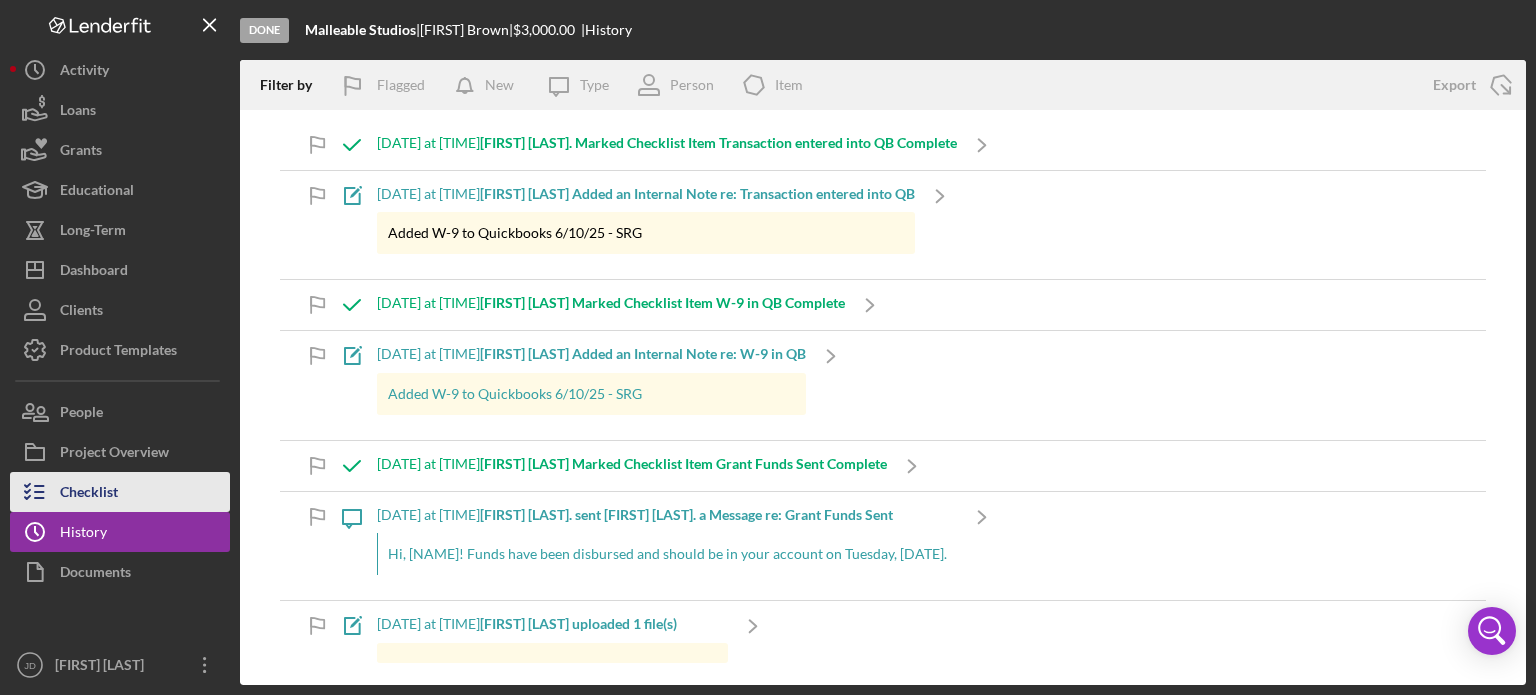 click on "Checklist" at bounding box center [89, 494] 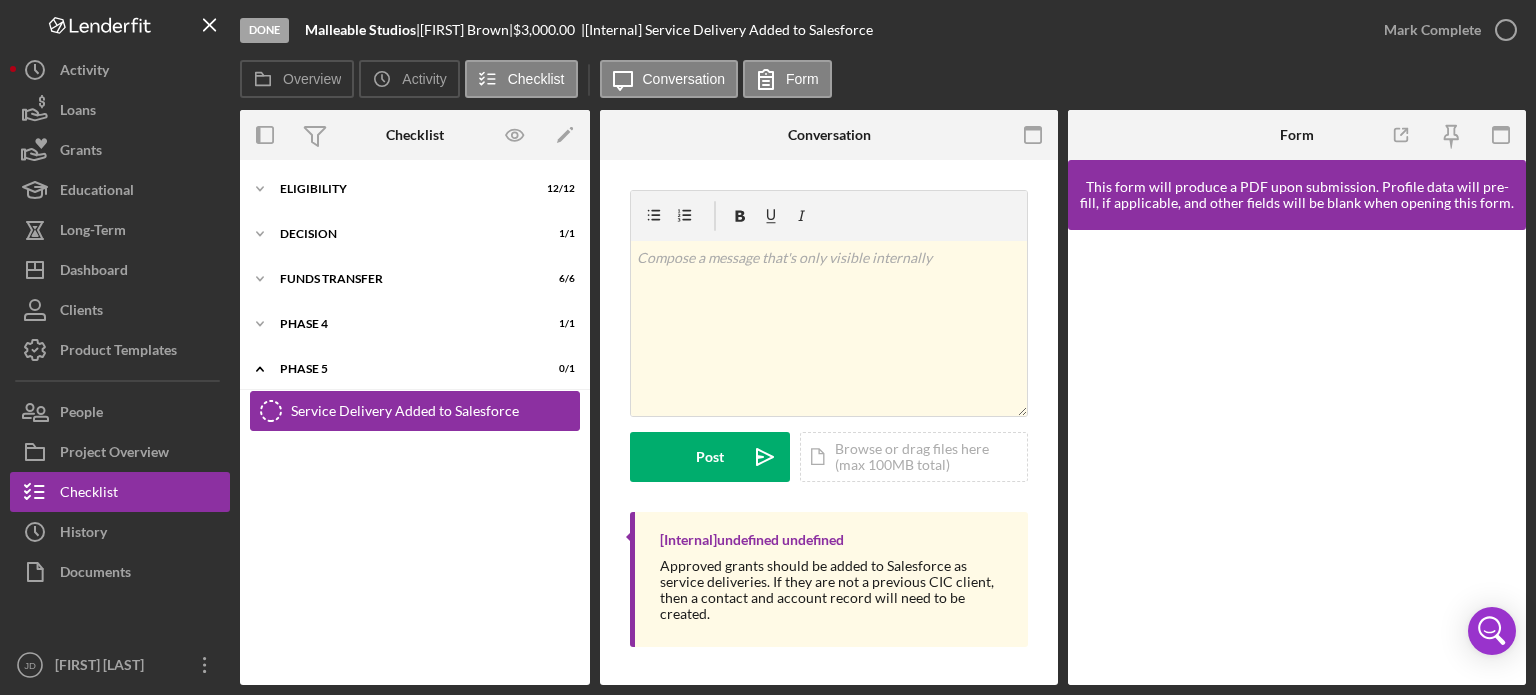 click on "Service Delivery Added to Salesforce" 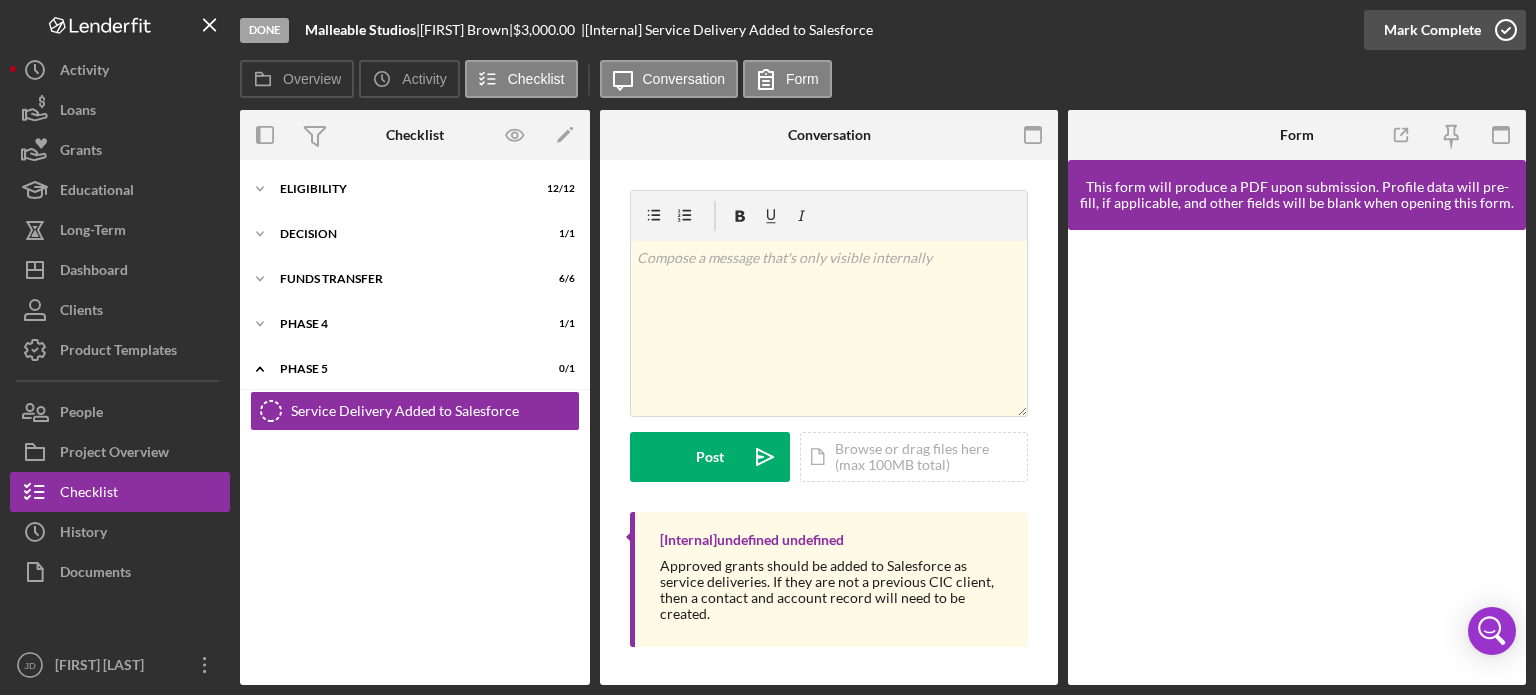 click 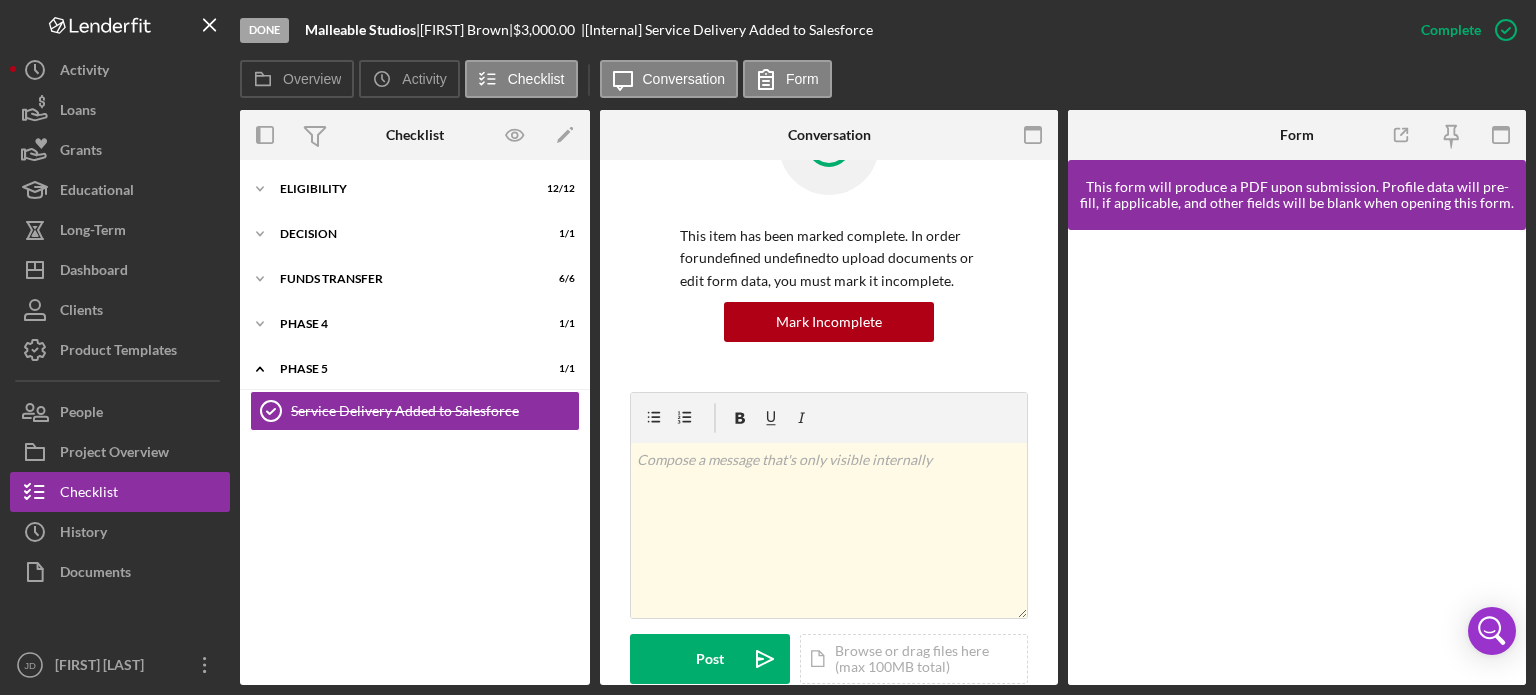 scroll, scrollTop: 0, scrollLeft: 0, axis: both 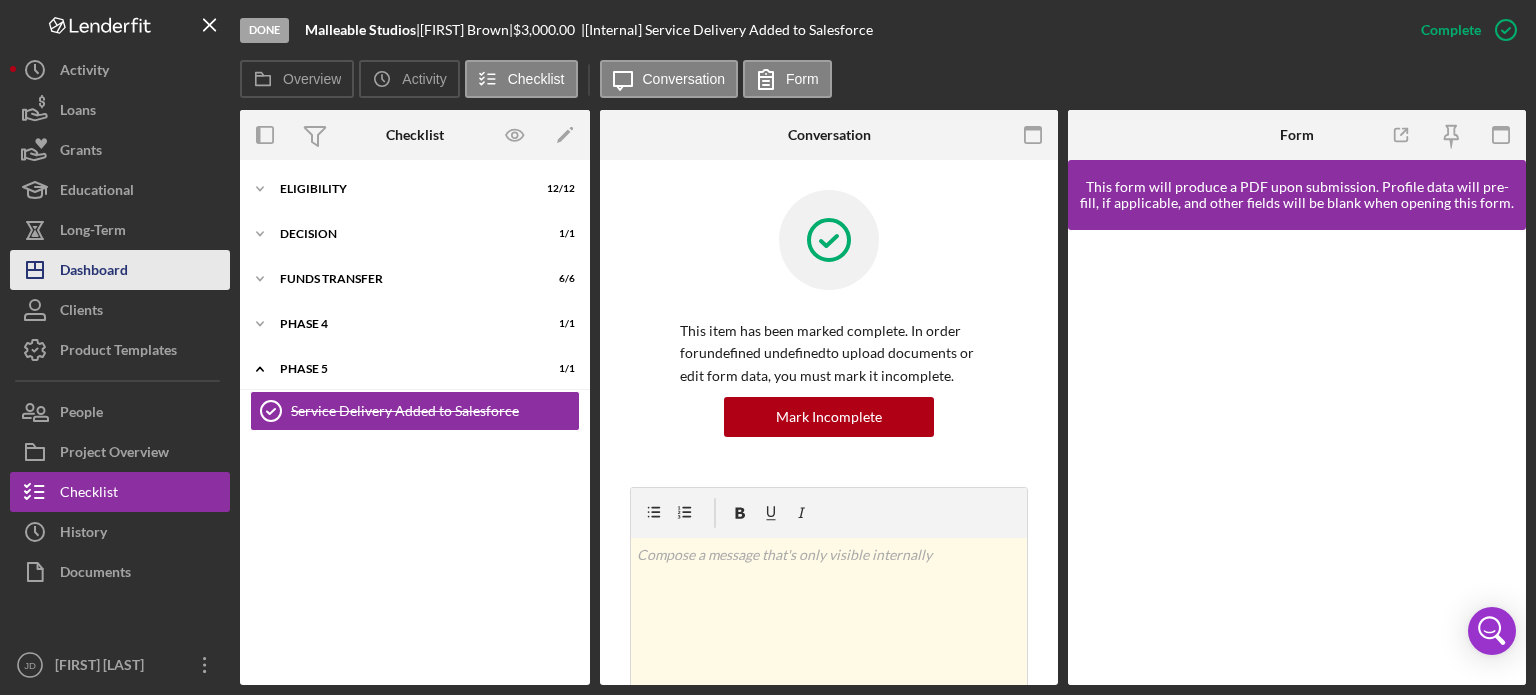 click on "Dashboard" at bounding box center (94, 272) 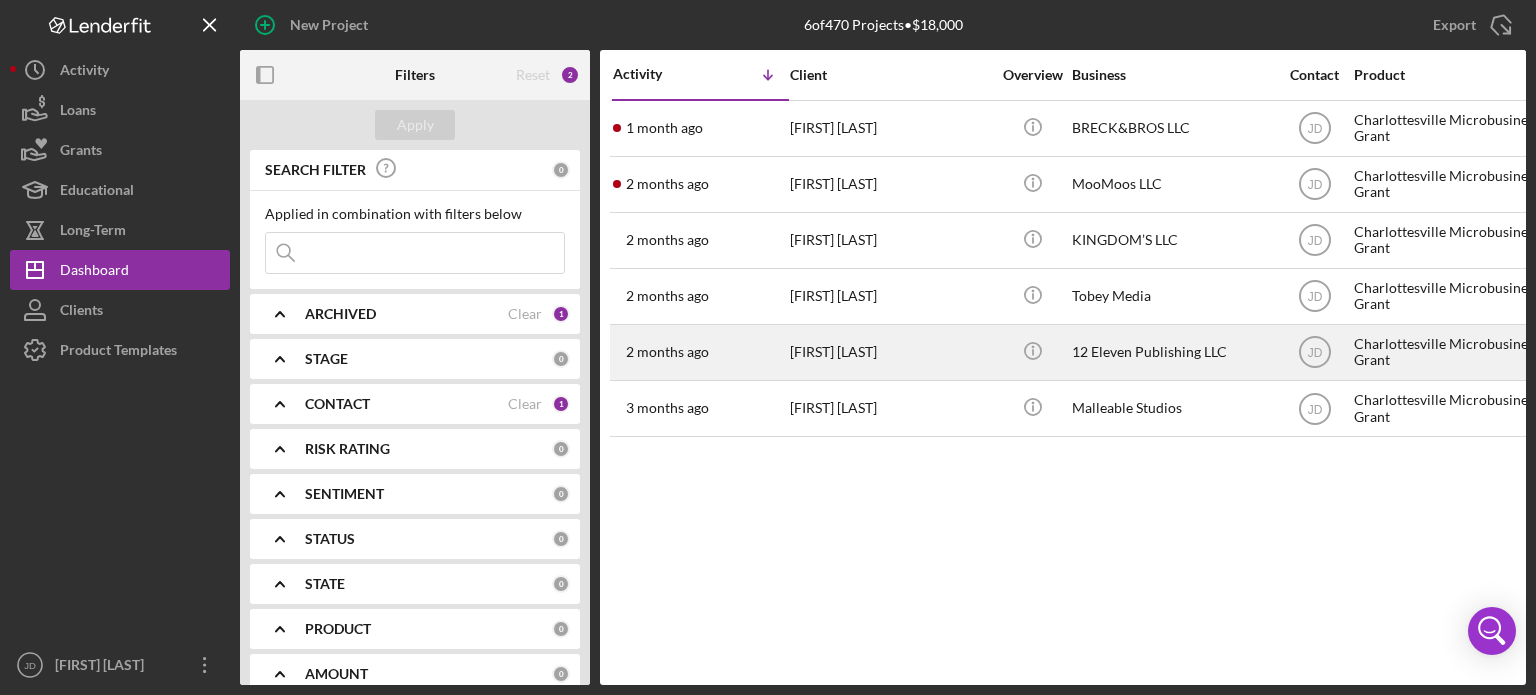 click on "[FIRST] [LAST]" at bounding box center [890, 352] 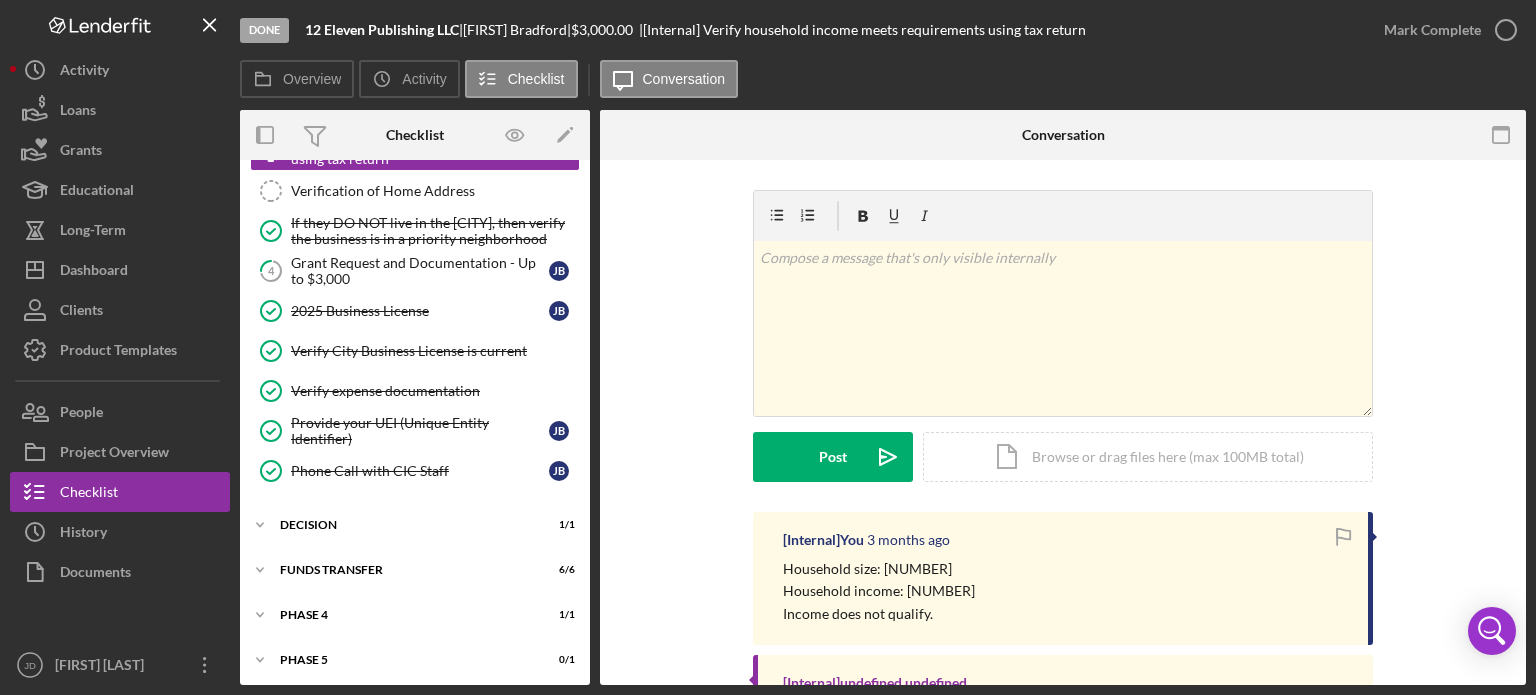 scroll, scrollTop: 200, scrollLeft: 0, axis: vertical 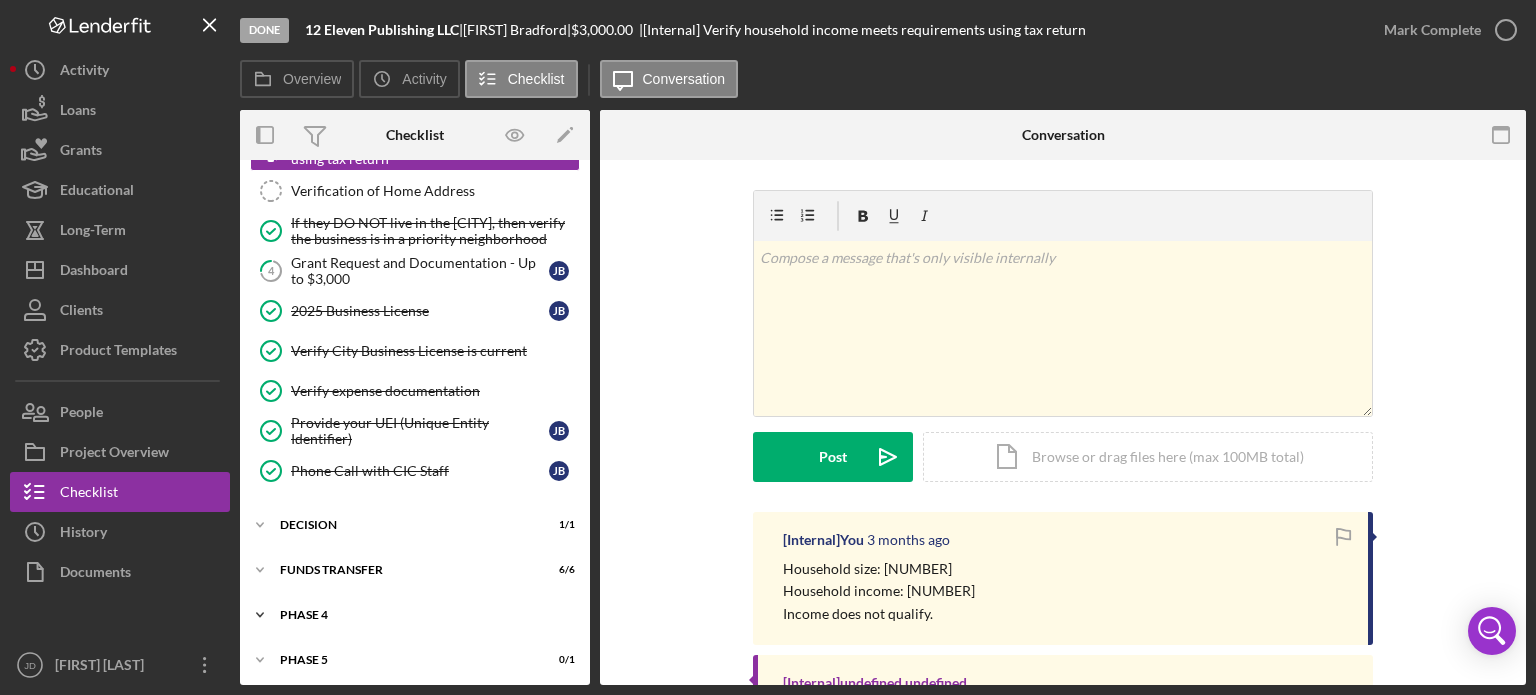 click 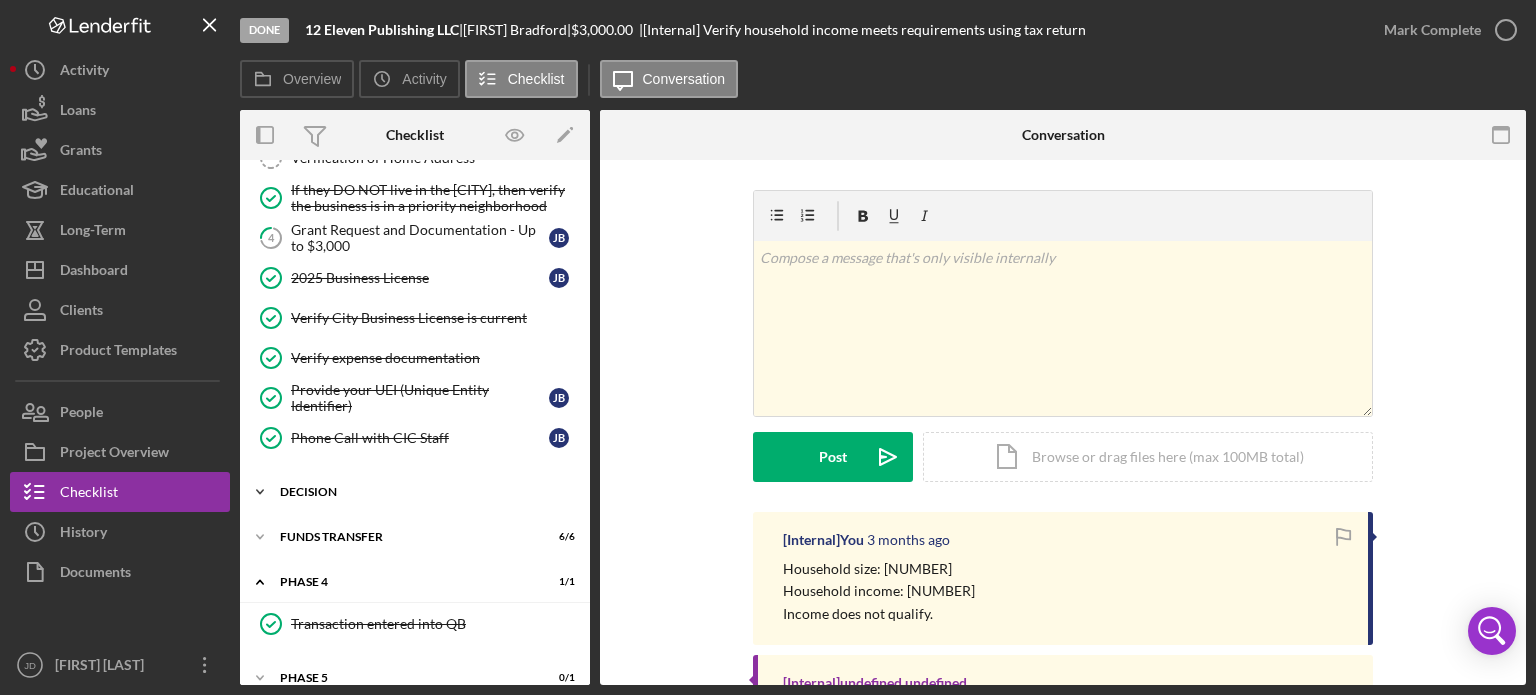 scroll, scrollTop: 251, scrollLeft: 0, axis: vertical 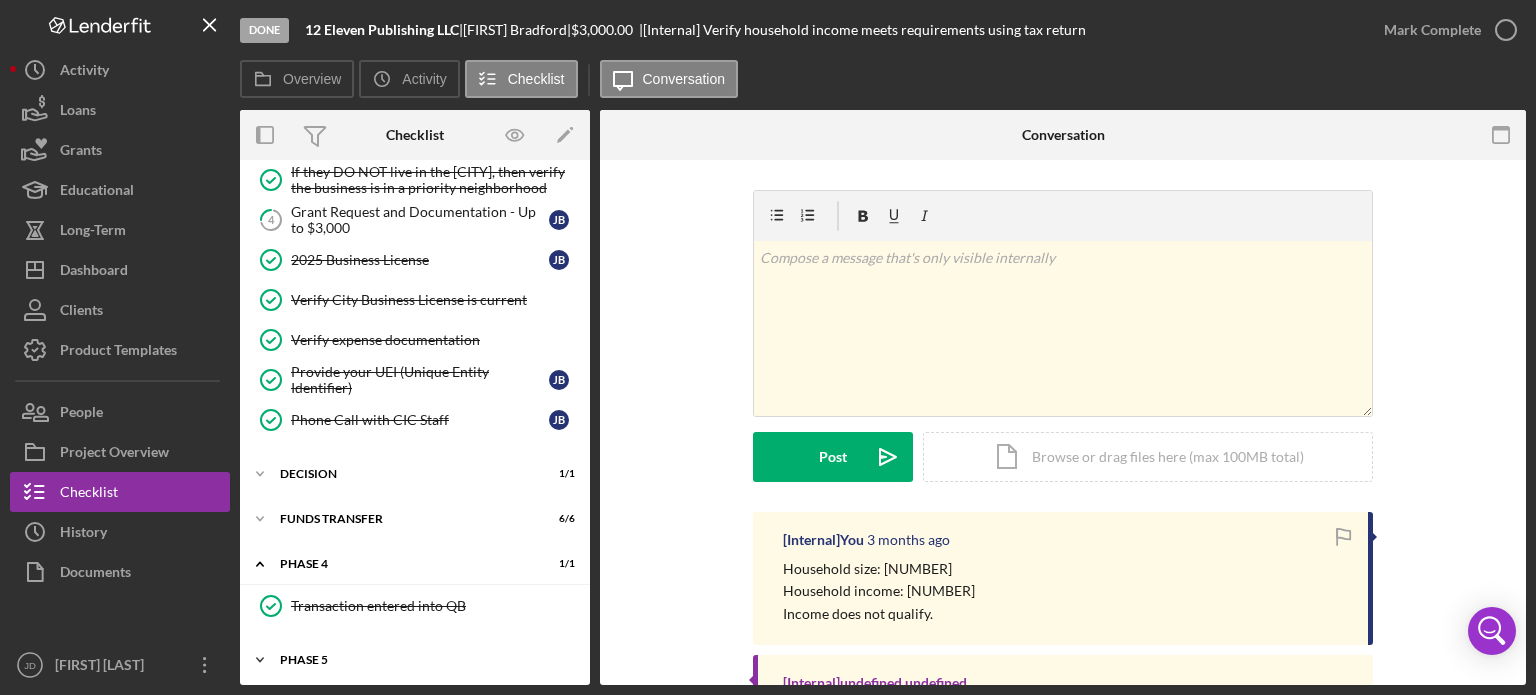click on "Icon/Expander" 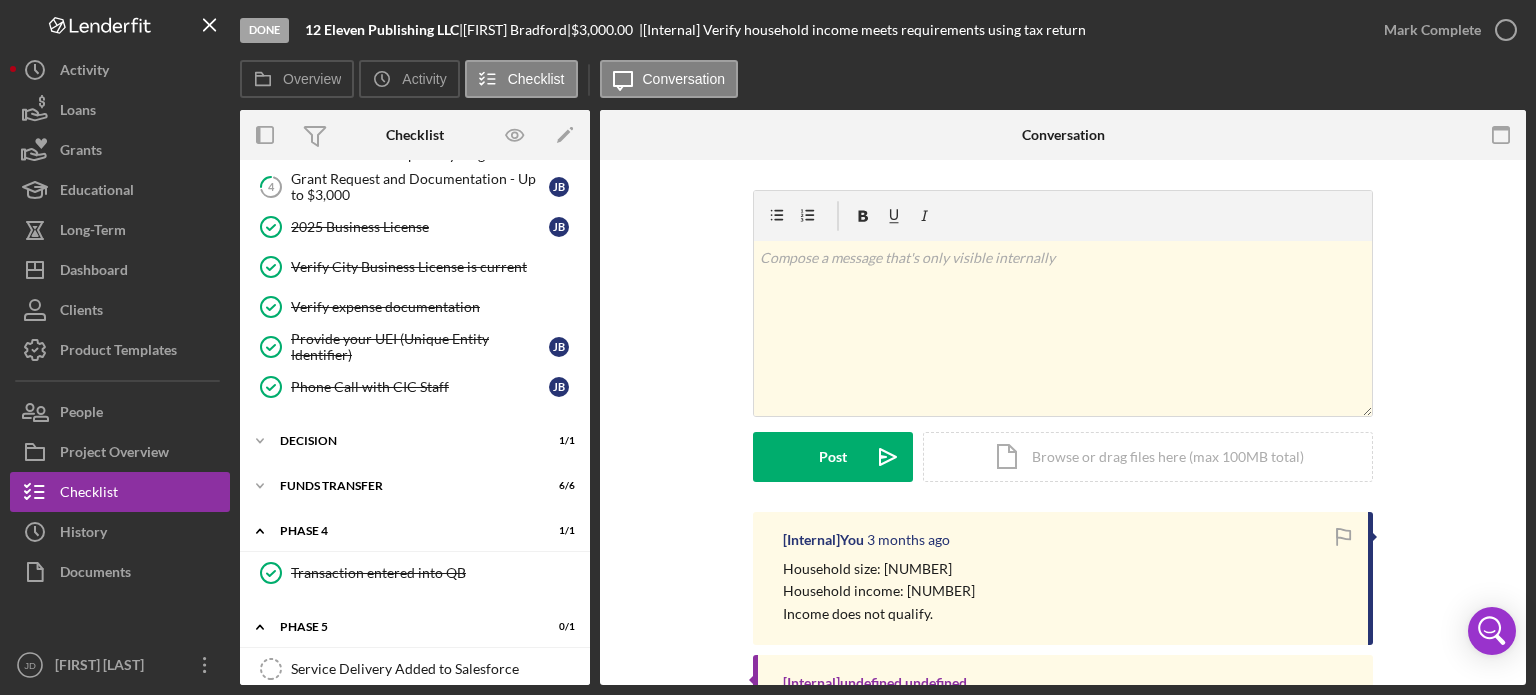 scroll, scrollTop: 301, scrollLeft: 0, axis: vertical 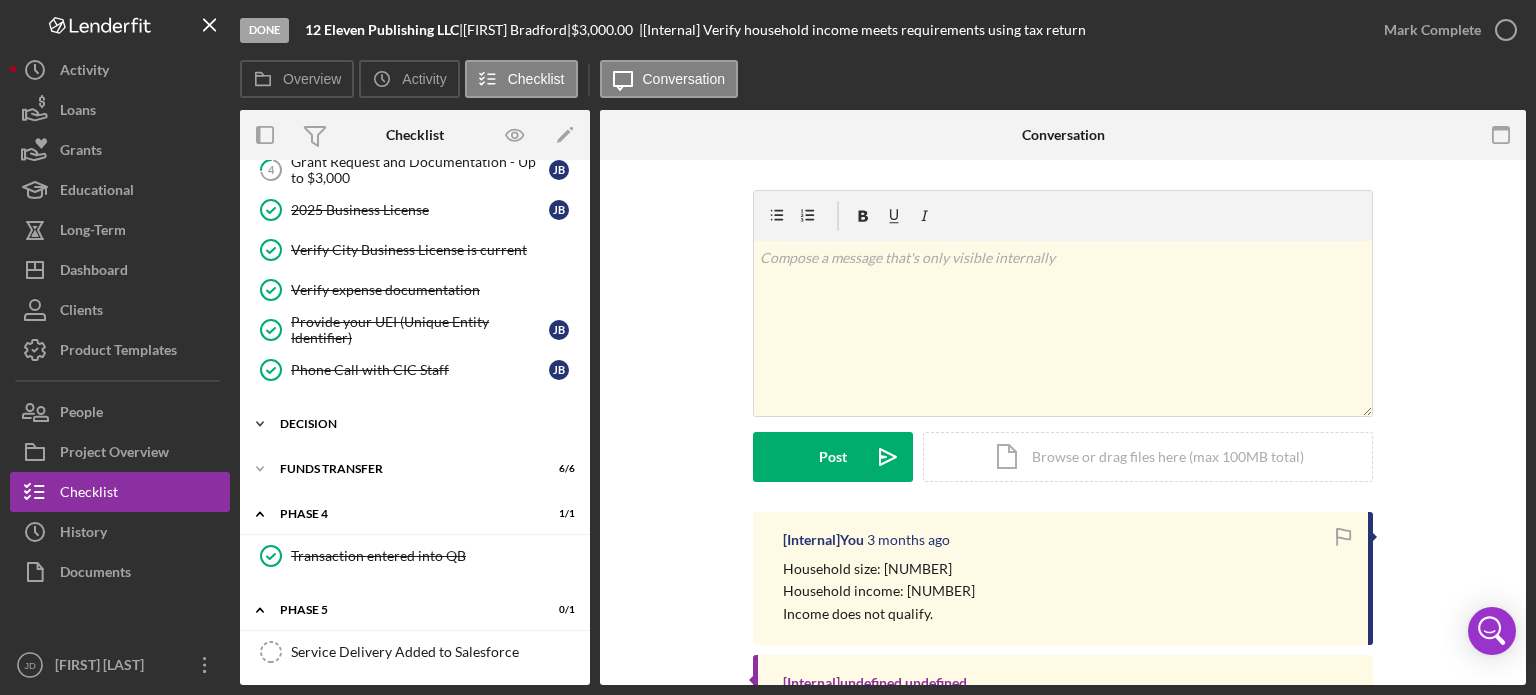 click on "Icon/Expander" 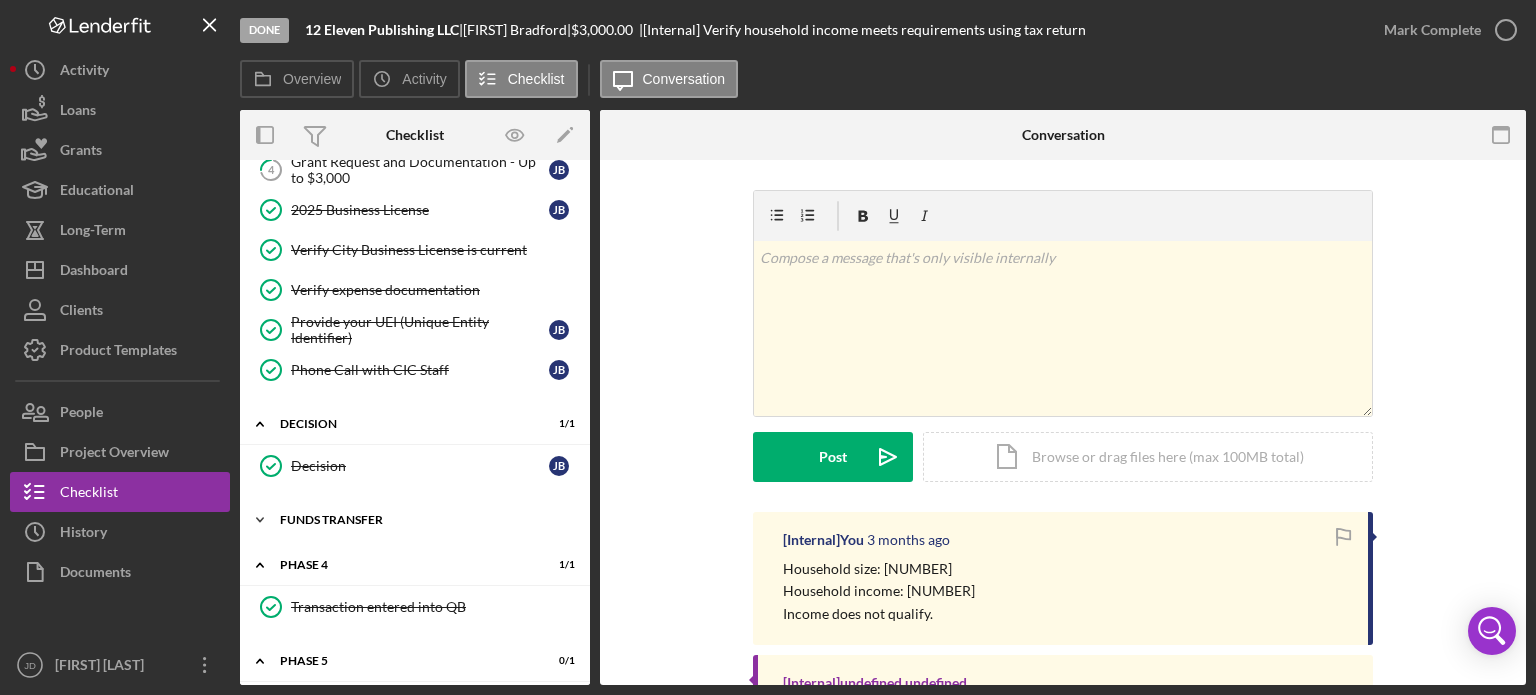 click 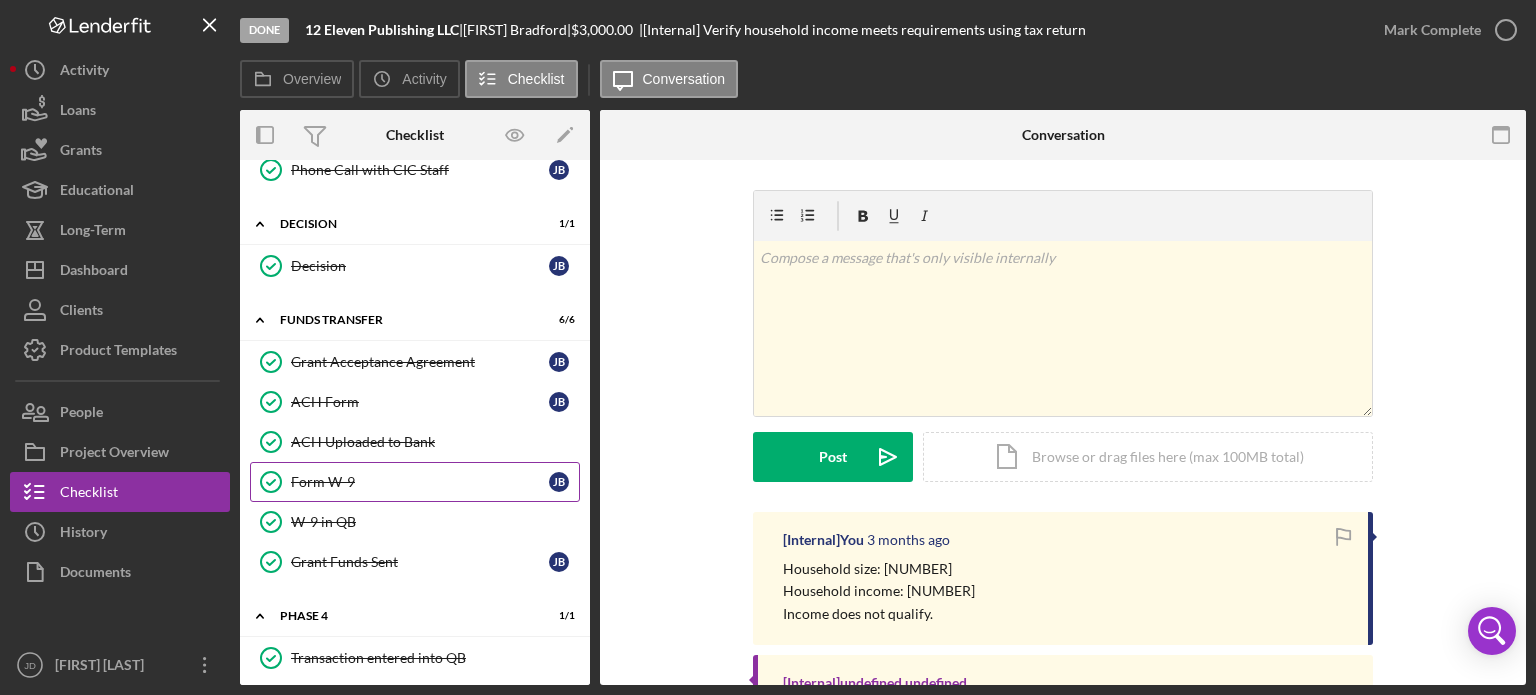 scroll, scrollTop: 600, scrollLeft: 0, axis: vertical 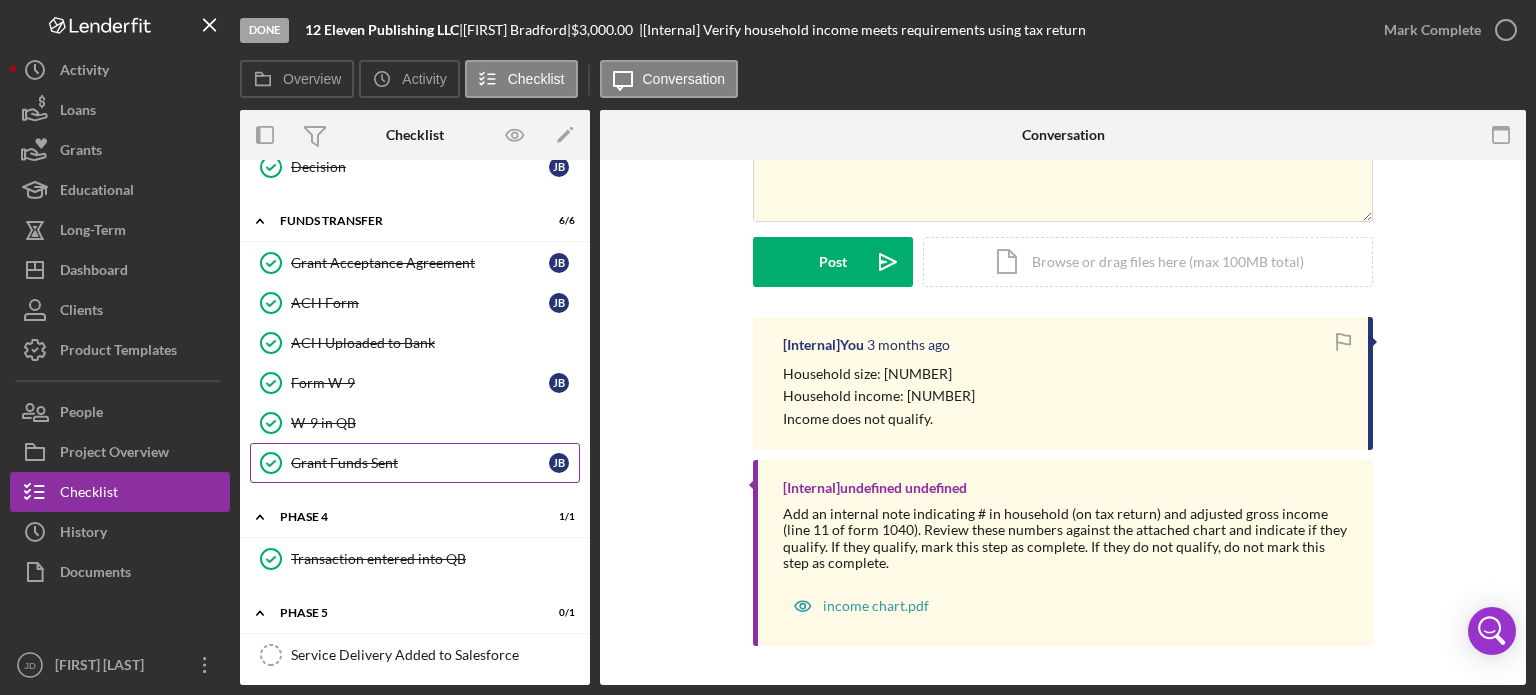 click on "Grant Funds Sent" at bounding box center [420, 463] 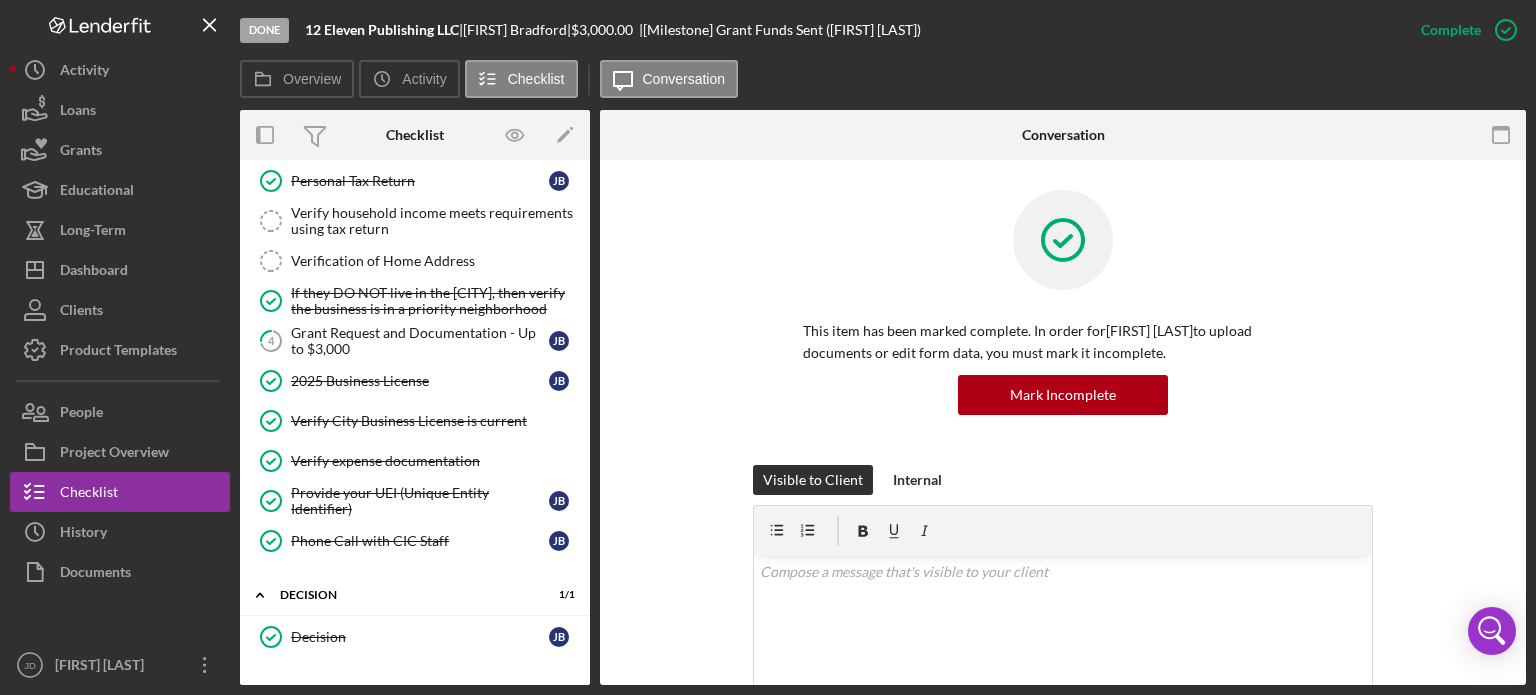 scroll, scrollTop: 100, scrollLeft: 0, axis: vertical 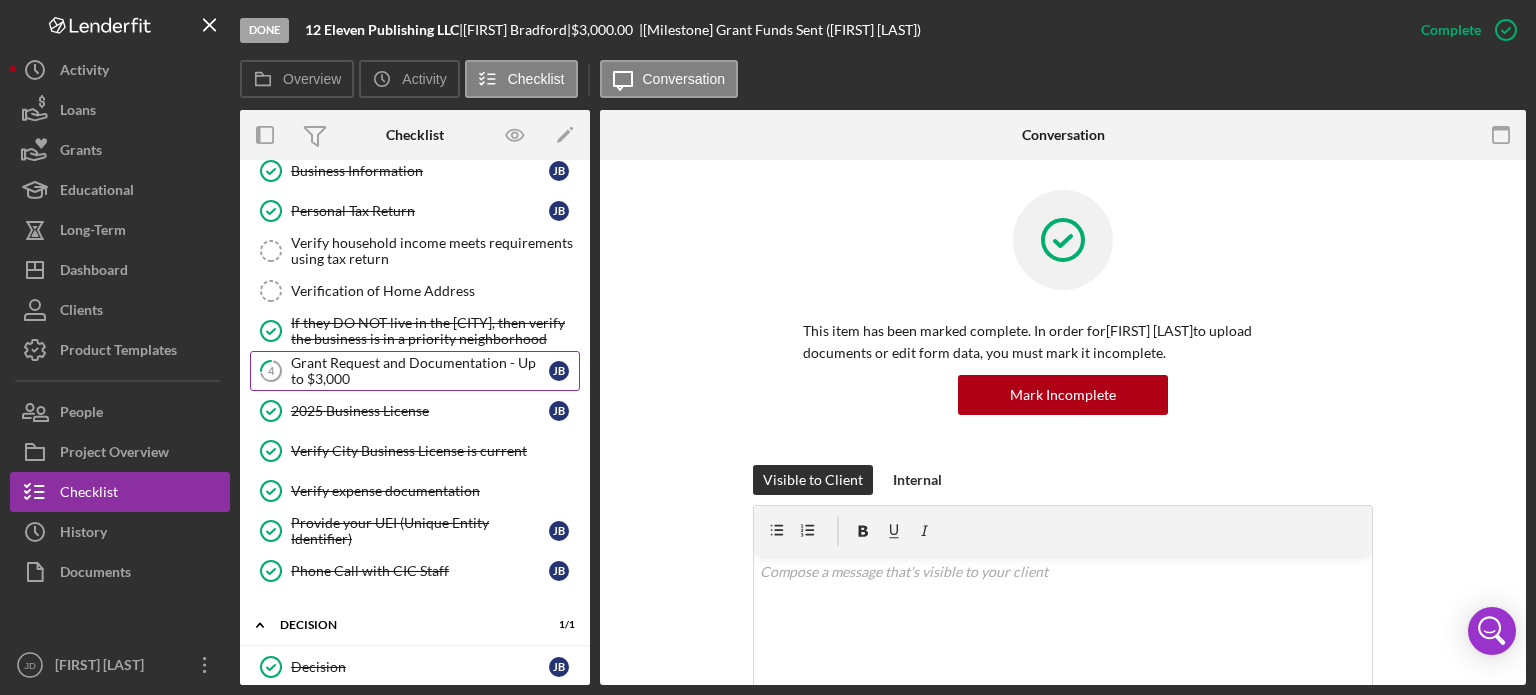 click on "Grant Request and Documentation - Up to $3,000" at bounding box center [420, 371] 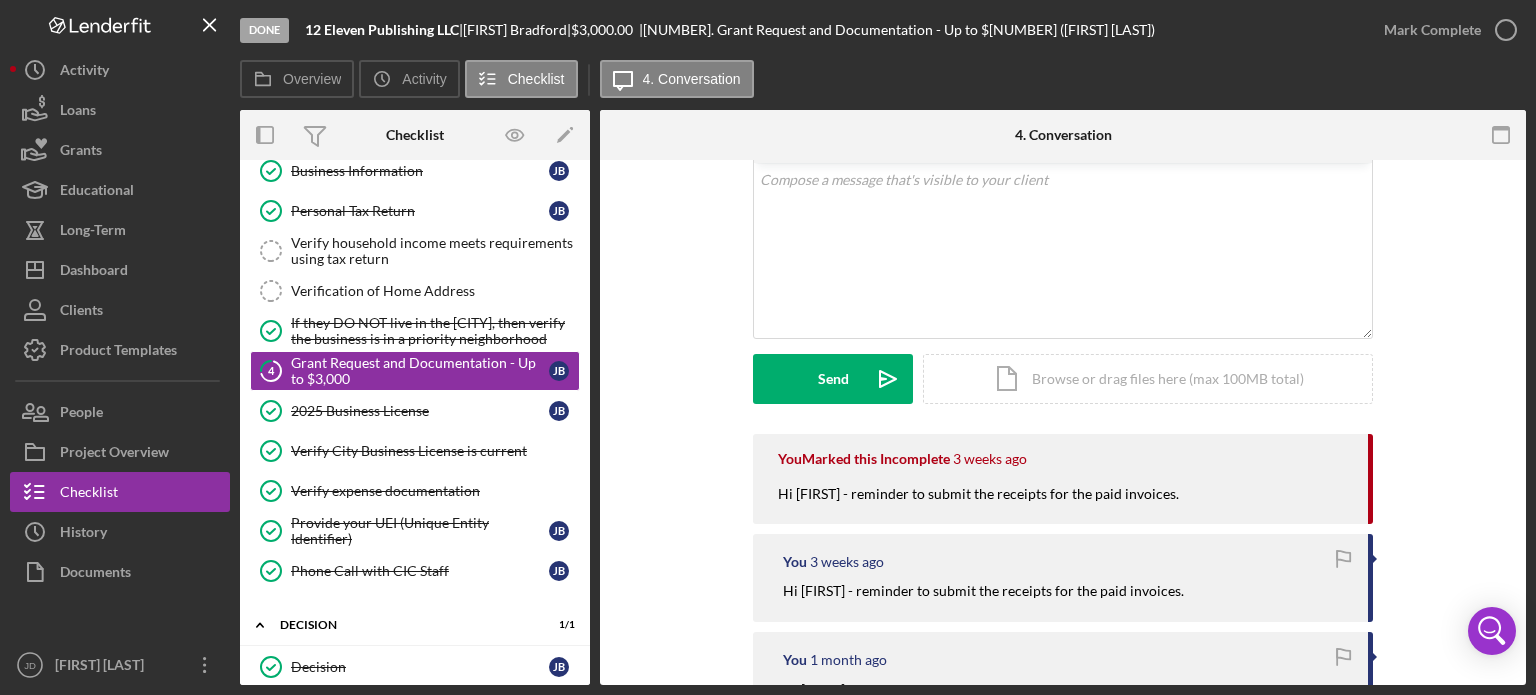 scroll, scrollTop: 100, scrollLeft: 0, axis: vertical 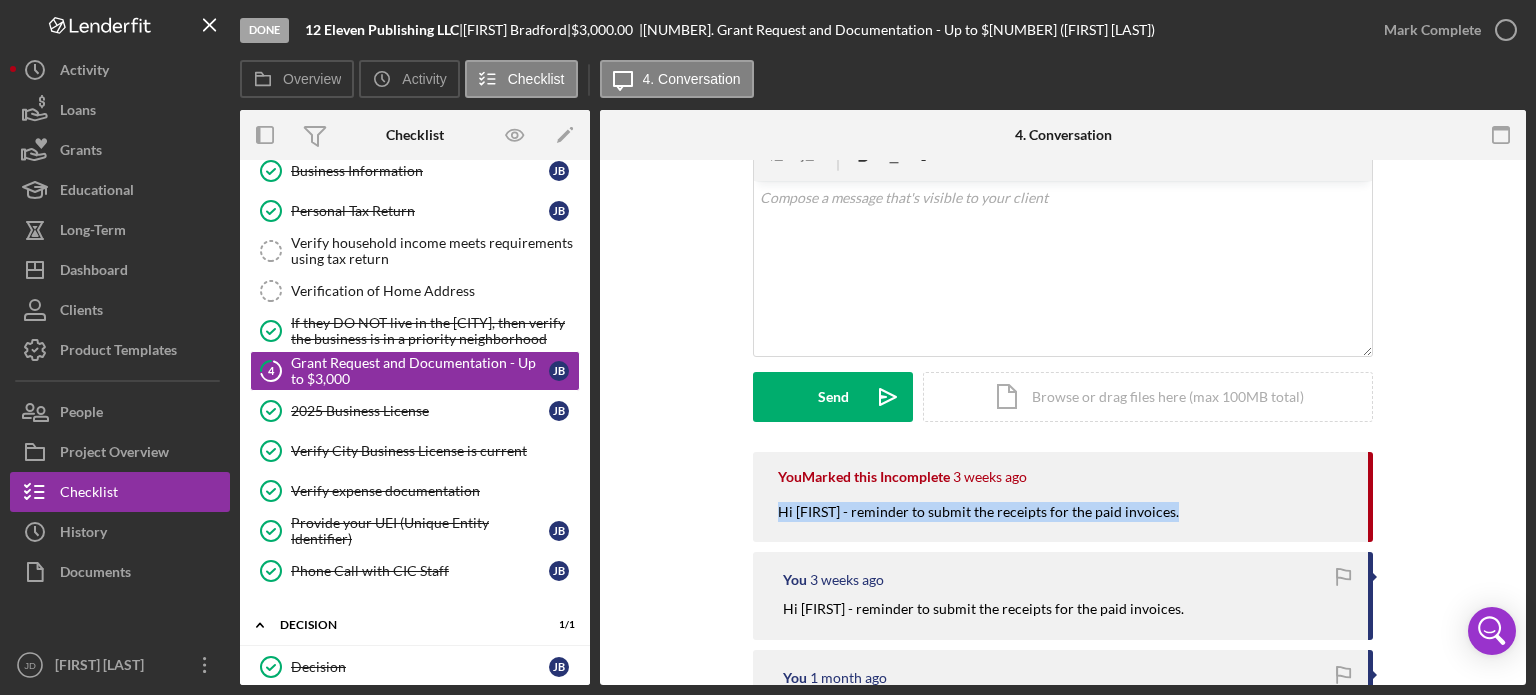 drag, startPoint x: 1180, startPoint y: 512, endPoint x: 764, endPoint y: 513, distance: 416.0012 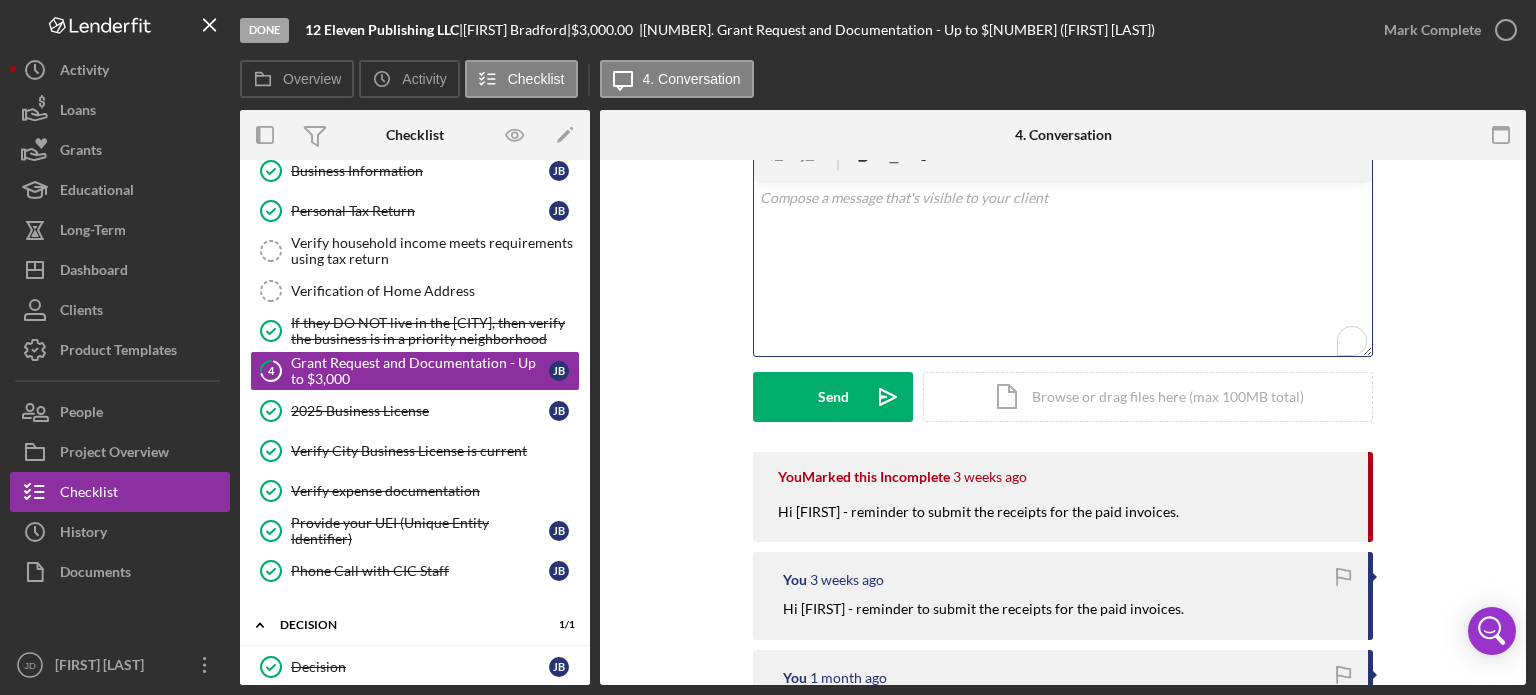click on "v Color teal Color pink Remove color Add row above Add row below Add column before Add column after Merge cells Split cells Remove column Remove row Remove table" at bounding box center [1063, 268] 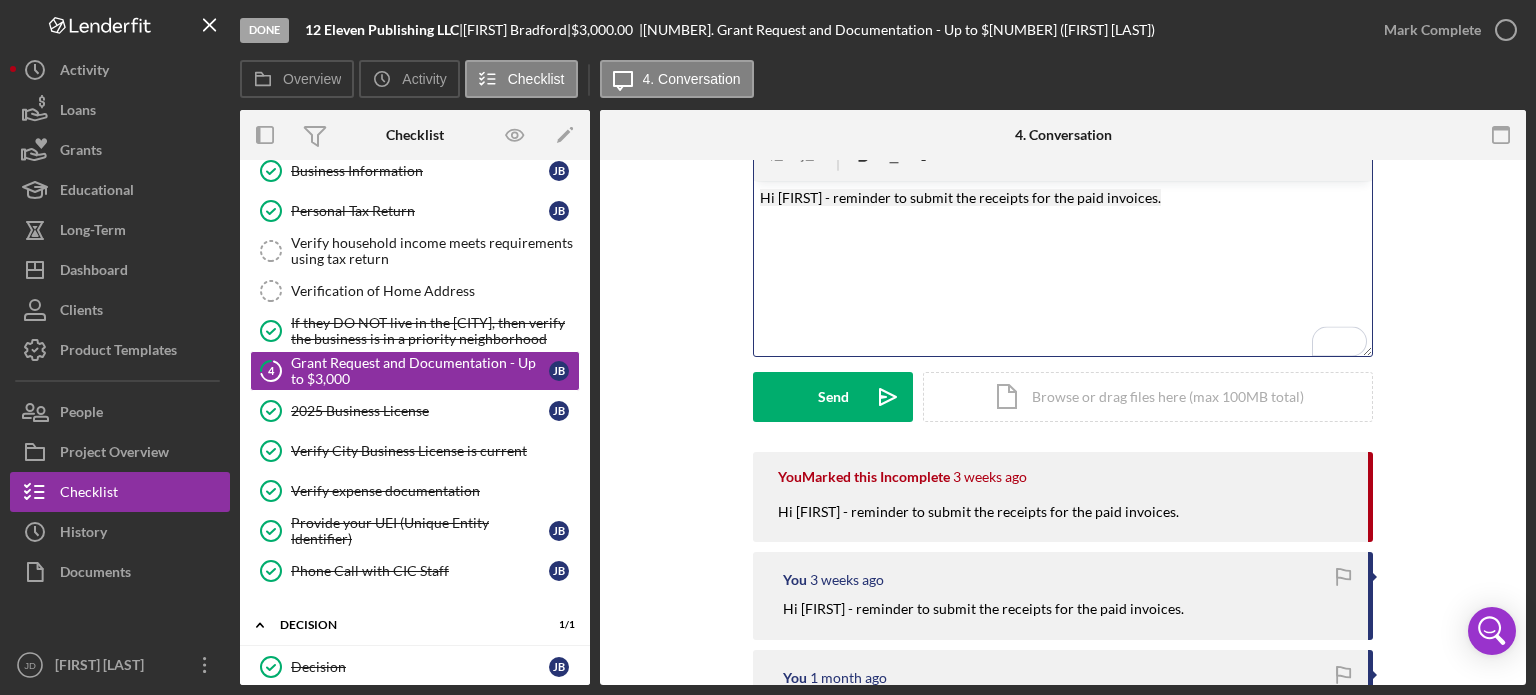 scroll, scrollTop: 100, scrollLeft: 0, axis: vertical 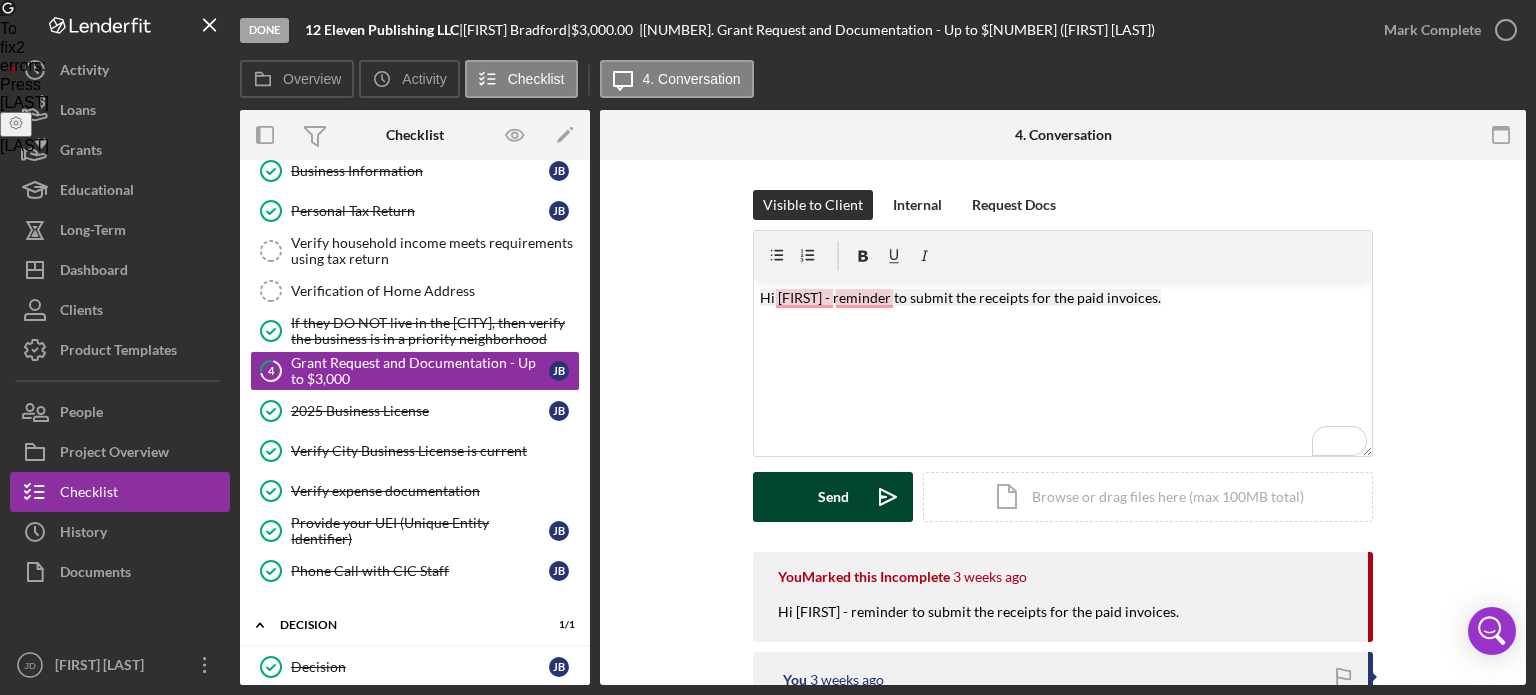 click on "Send" at bounding box center (833, 497) 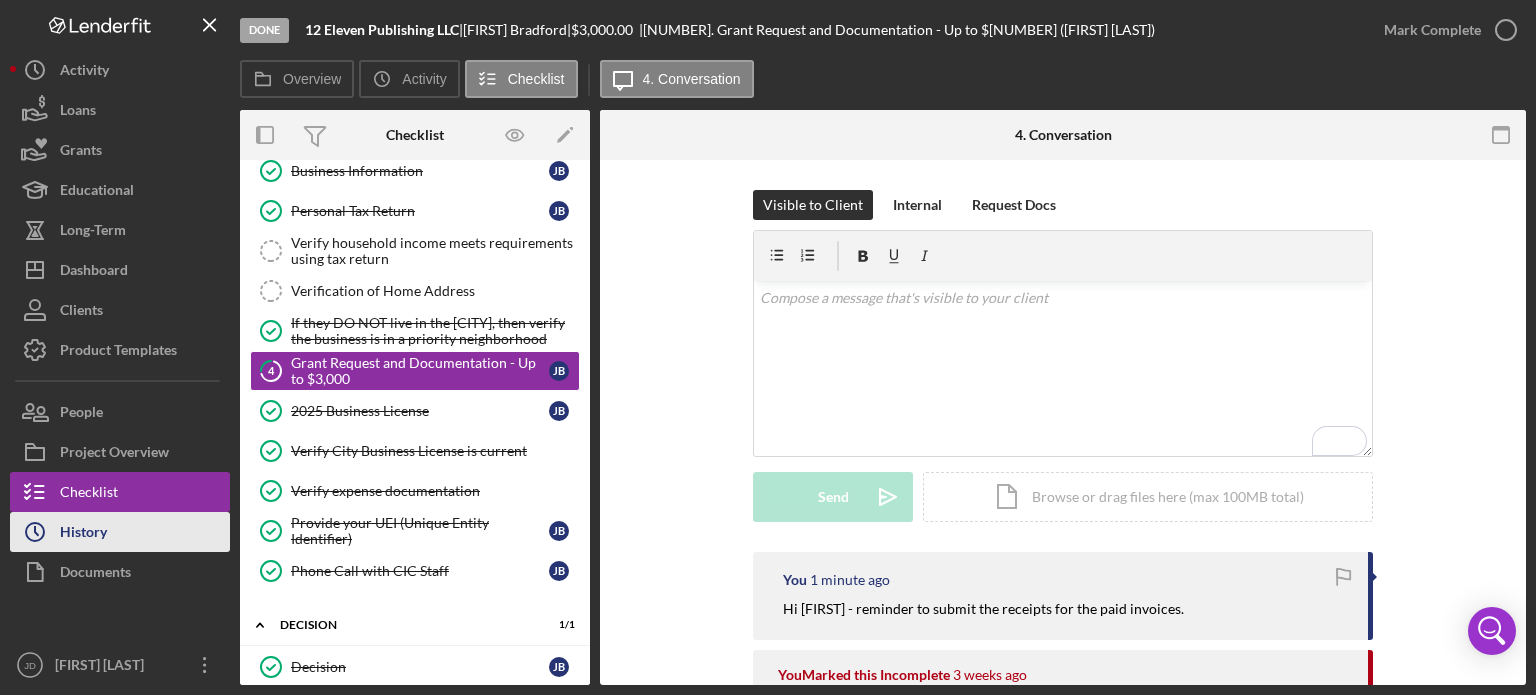 click on "History" at bounding box center (83, 534) 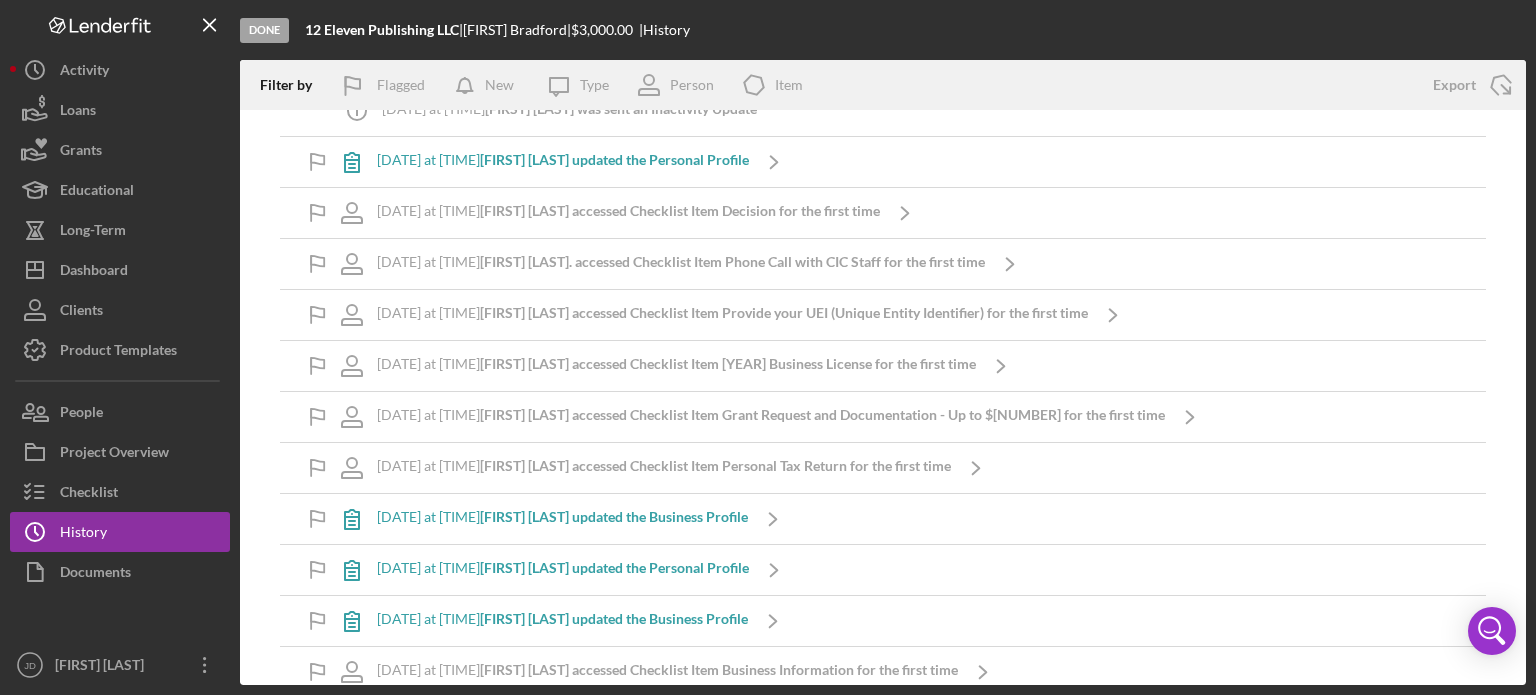scroll, scrollTop: 5708, scrollLeft: 0, axis: vertical 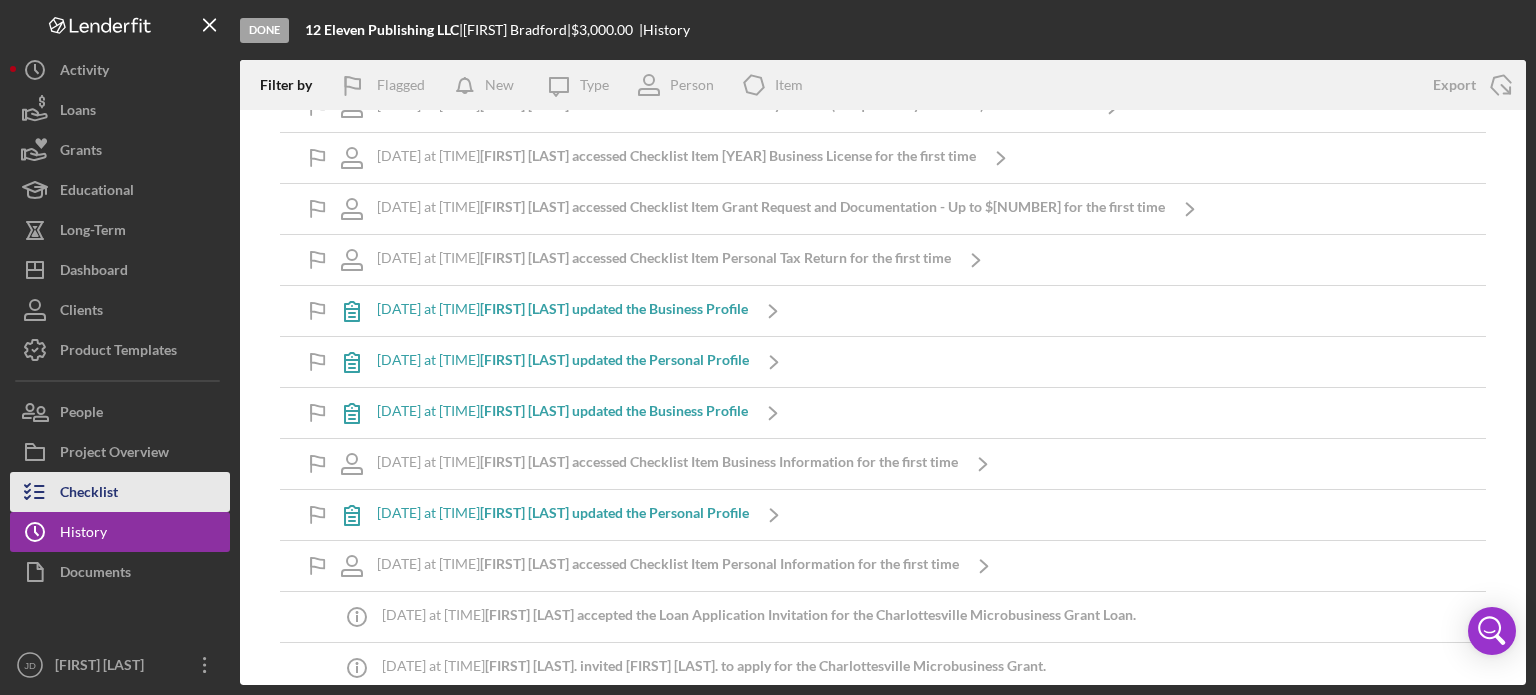 click on "Checklist" at bounding box center [89, 494] 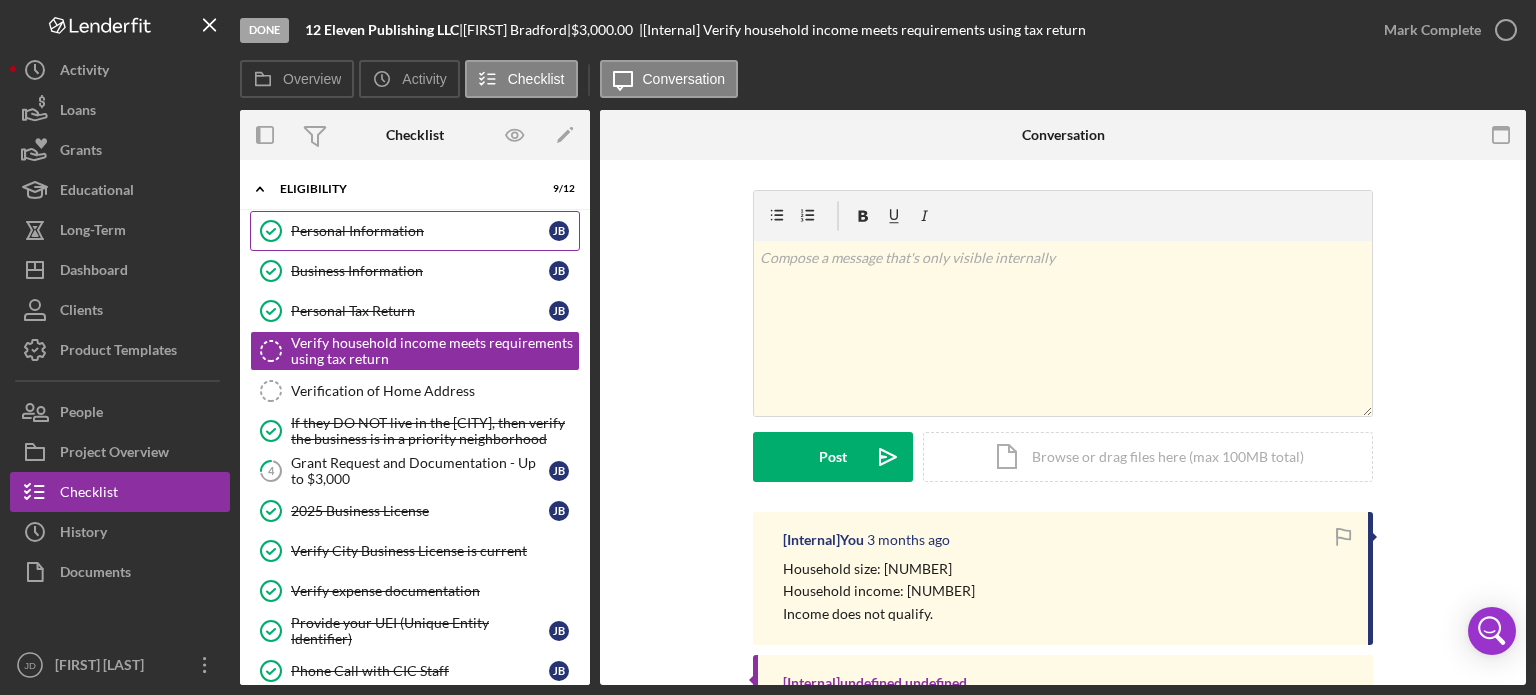 click on "Personal Information" at bounding box center (420, 231) 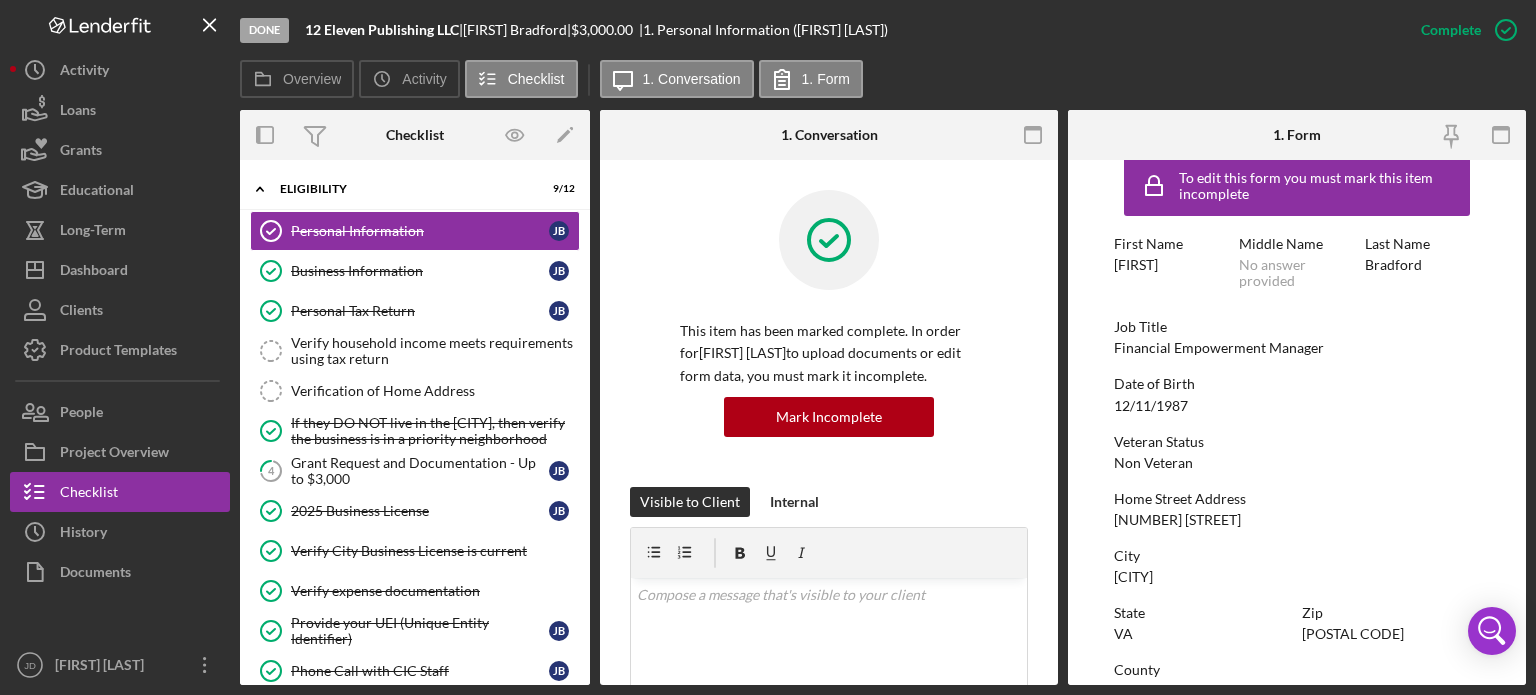 scroll, scrollTop: 0, scrollLeft: 0, axis: both 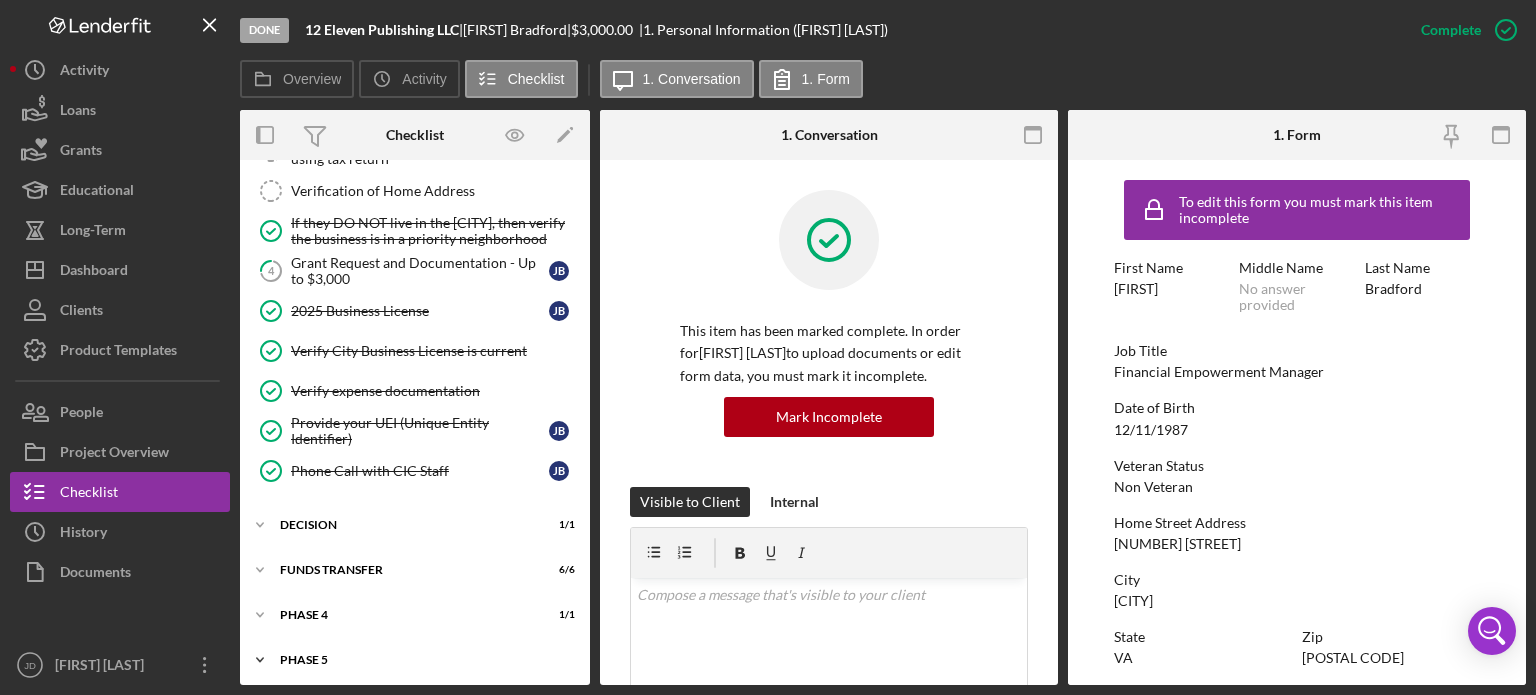 click on "Icon/Expander Phase 5 0 / 1" at bounding box center (415, 660) 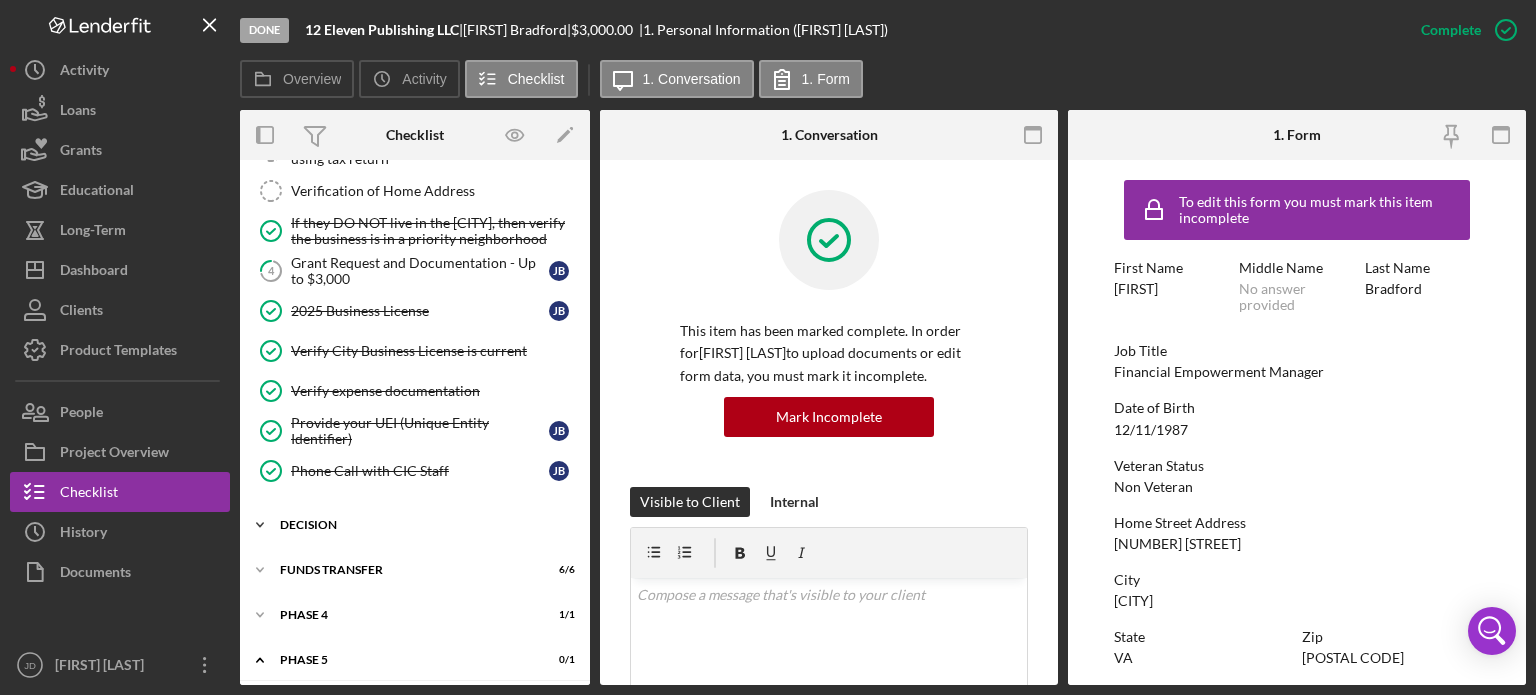 scroll, scrollTop: 251, scrollLeft: 0, axis: vertical 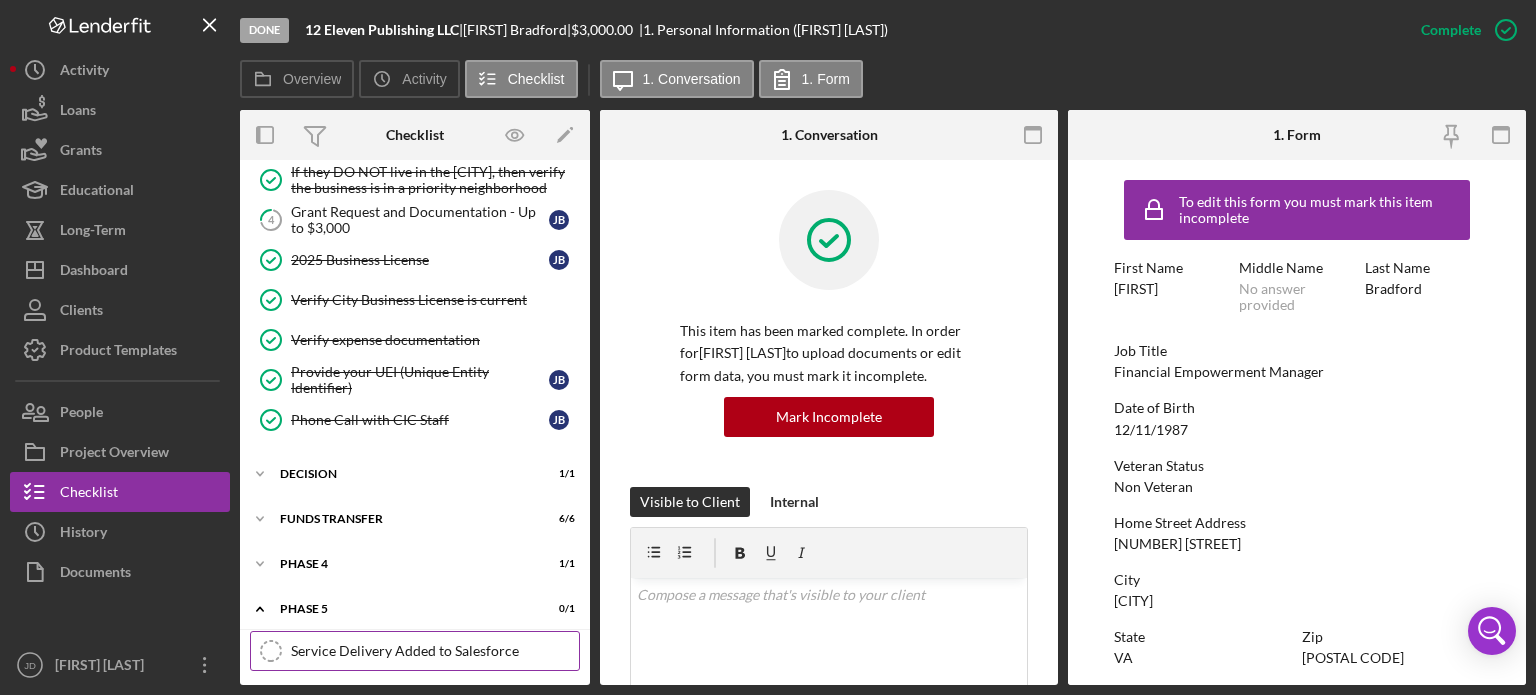click on "Service Delivery Added to Salesforce" at bounding box center (435, 651) 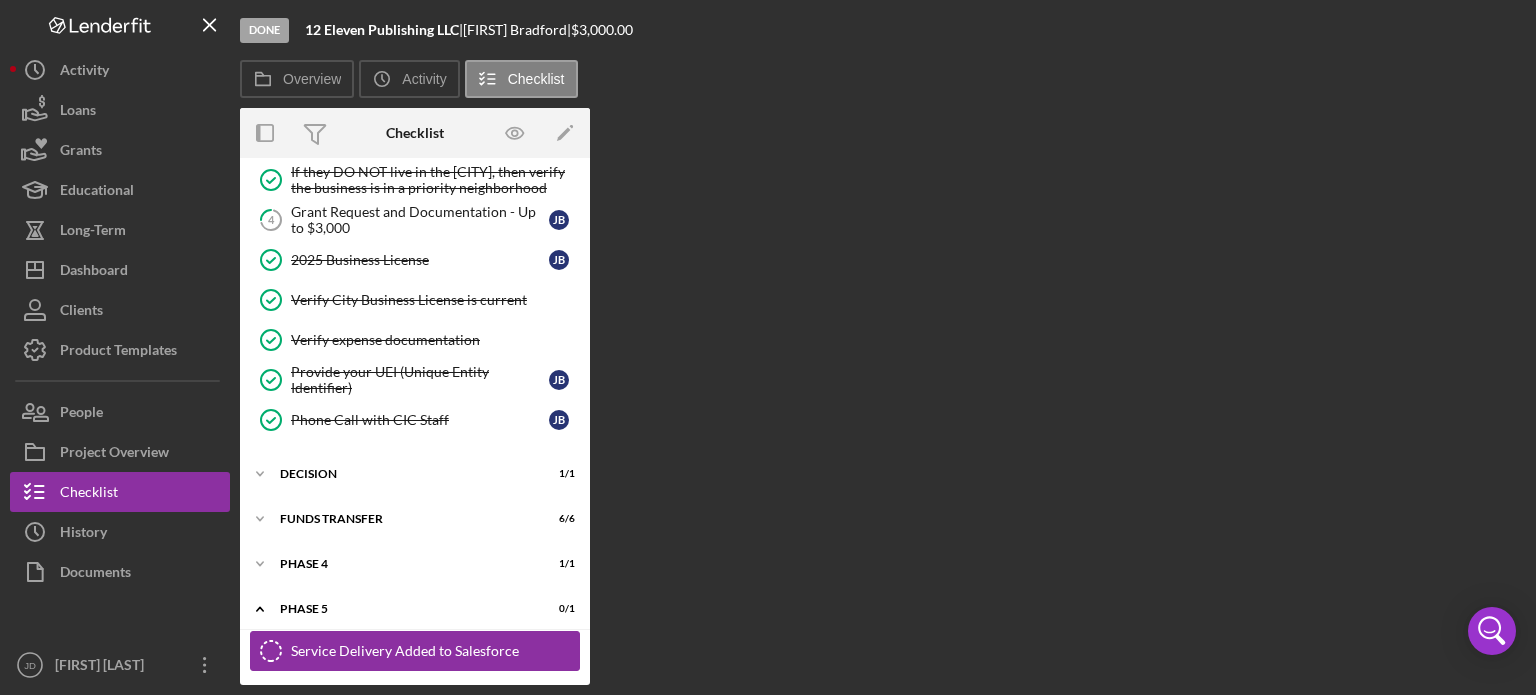 scroll, scrollTop: 251, scrollLeft: 0, axis: vertical 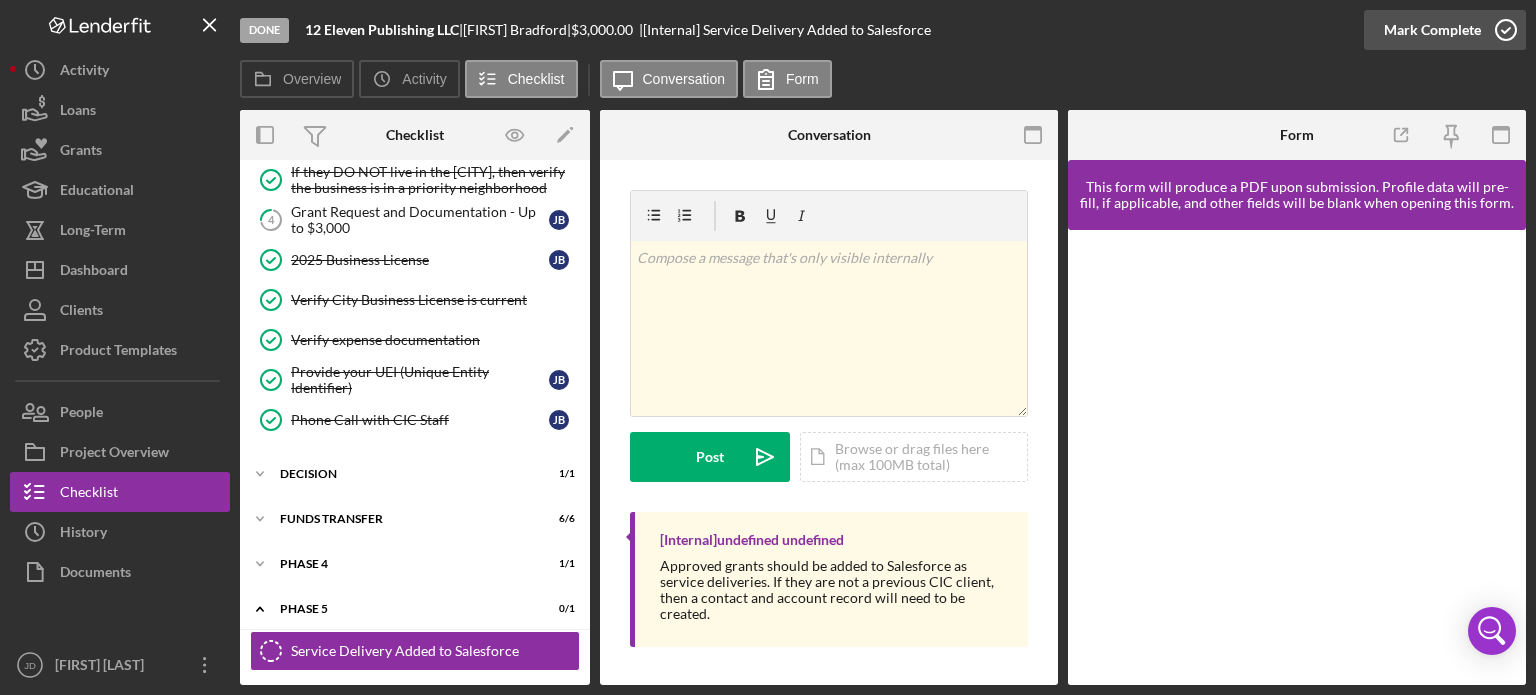 click 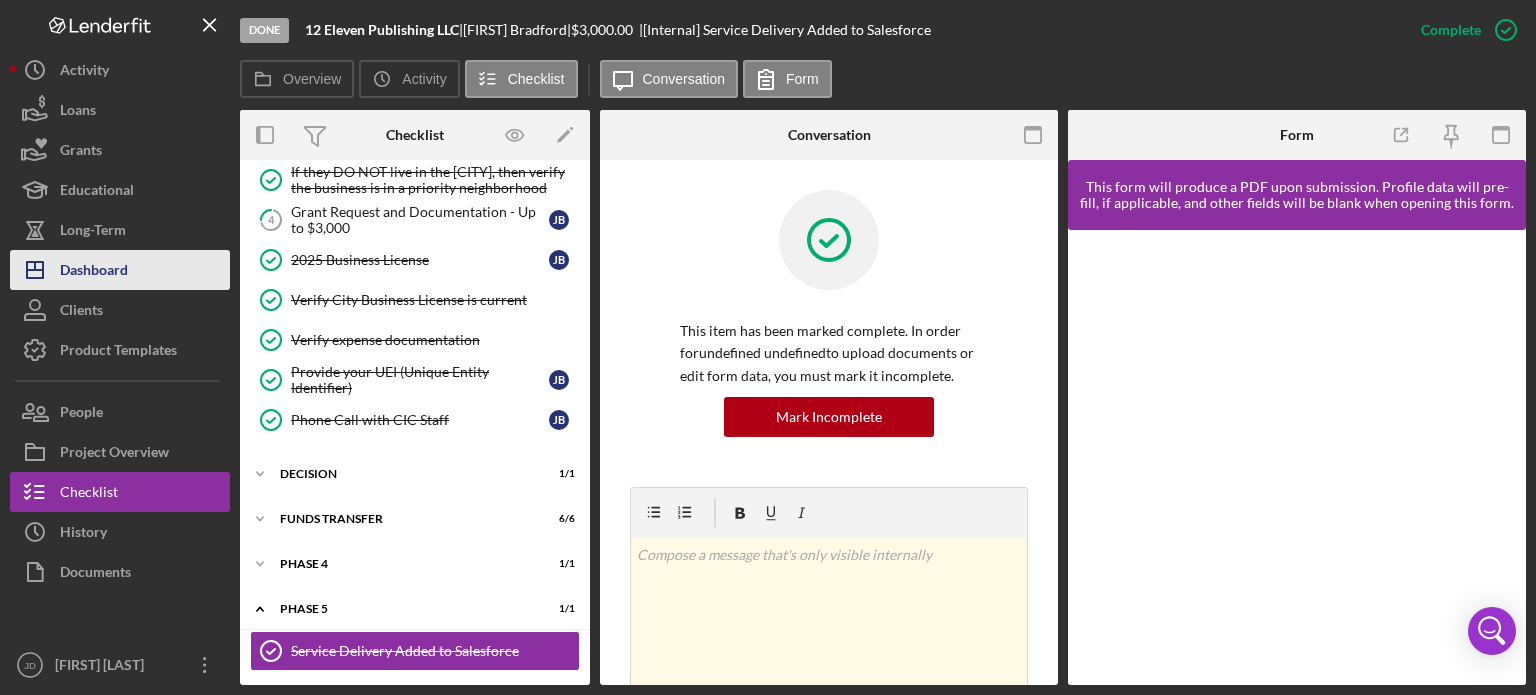 click on "Dashboard" at bounding box center [94, 272] 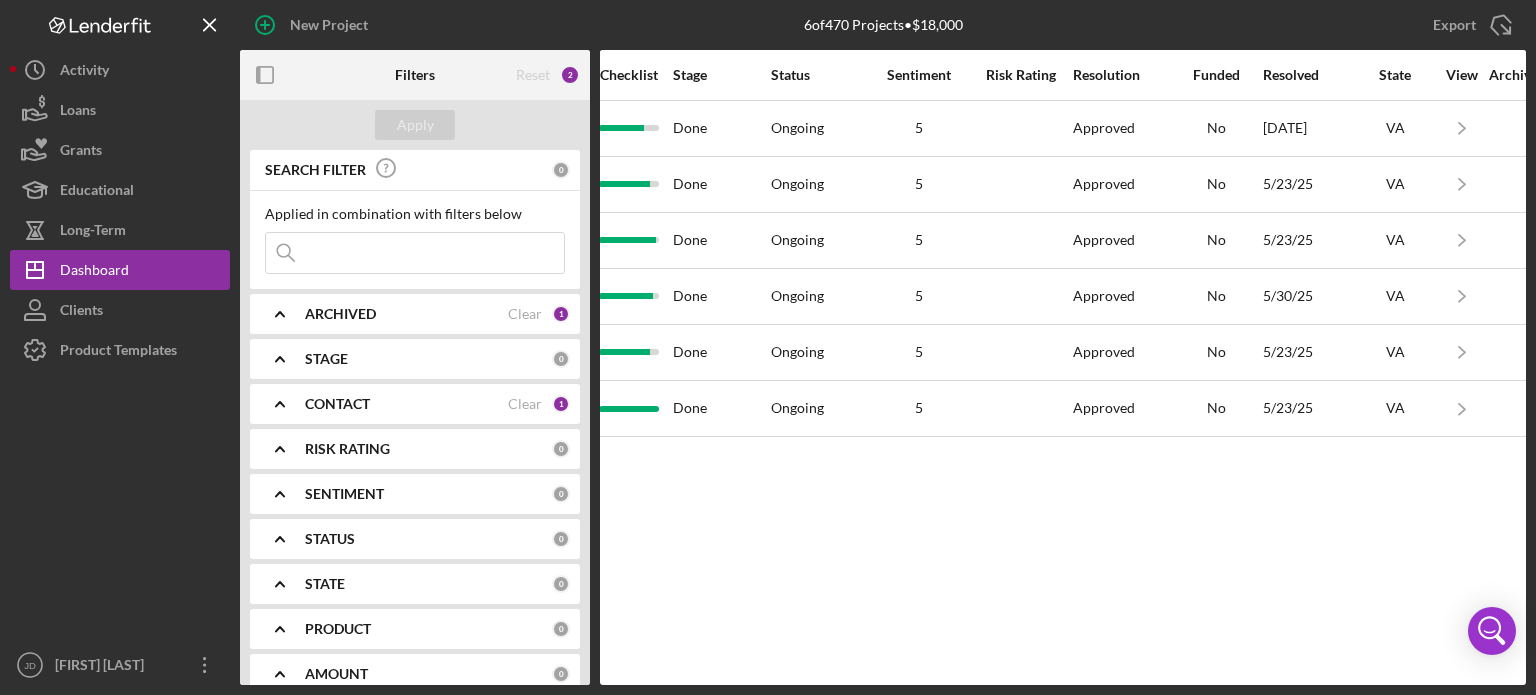 scroll, scrollTop: 0, scrollLeft: 1464, axis: horizontal 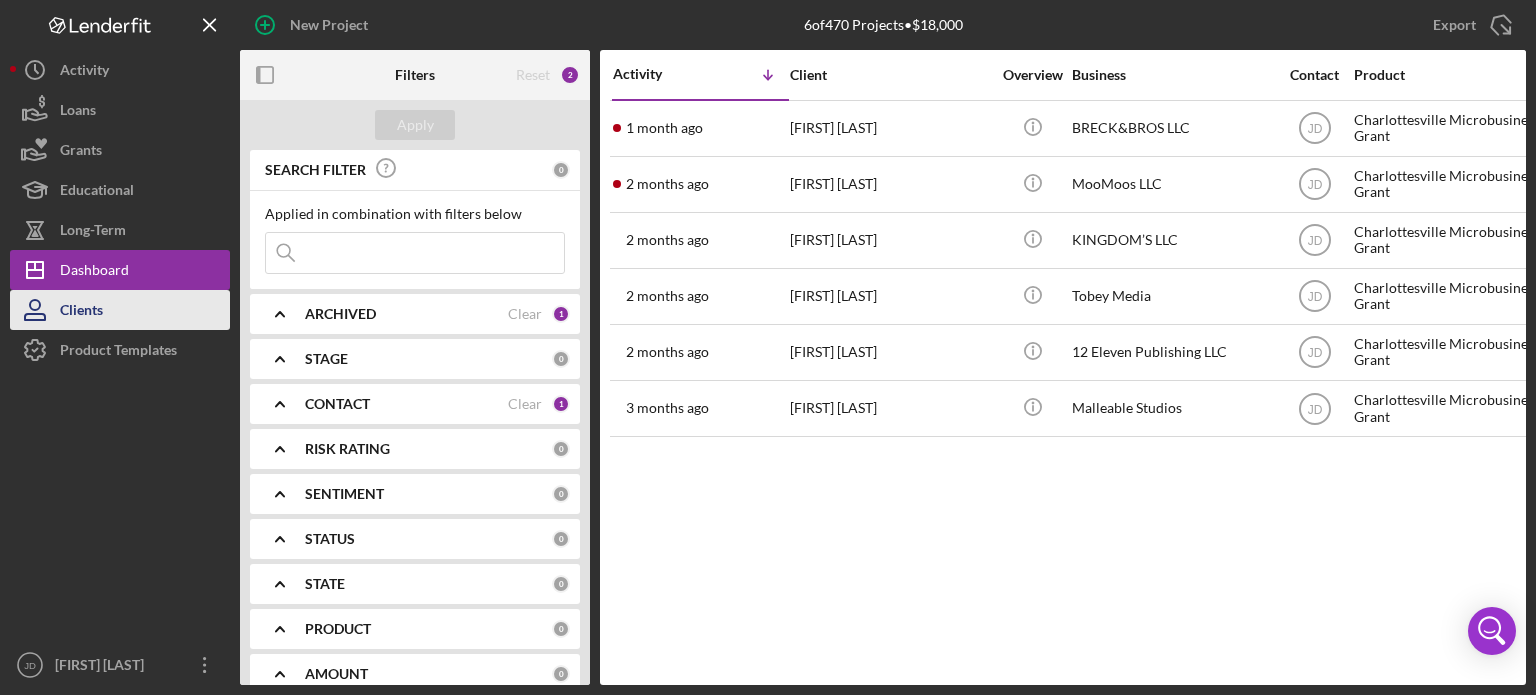 click on "Clients" at bounding box center (81, 312) 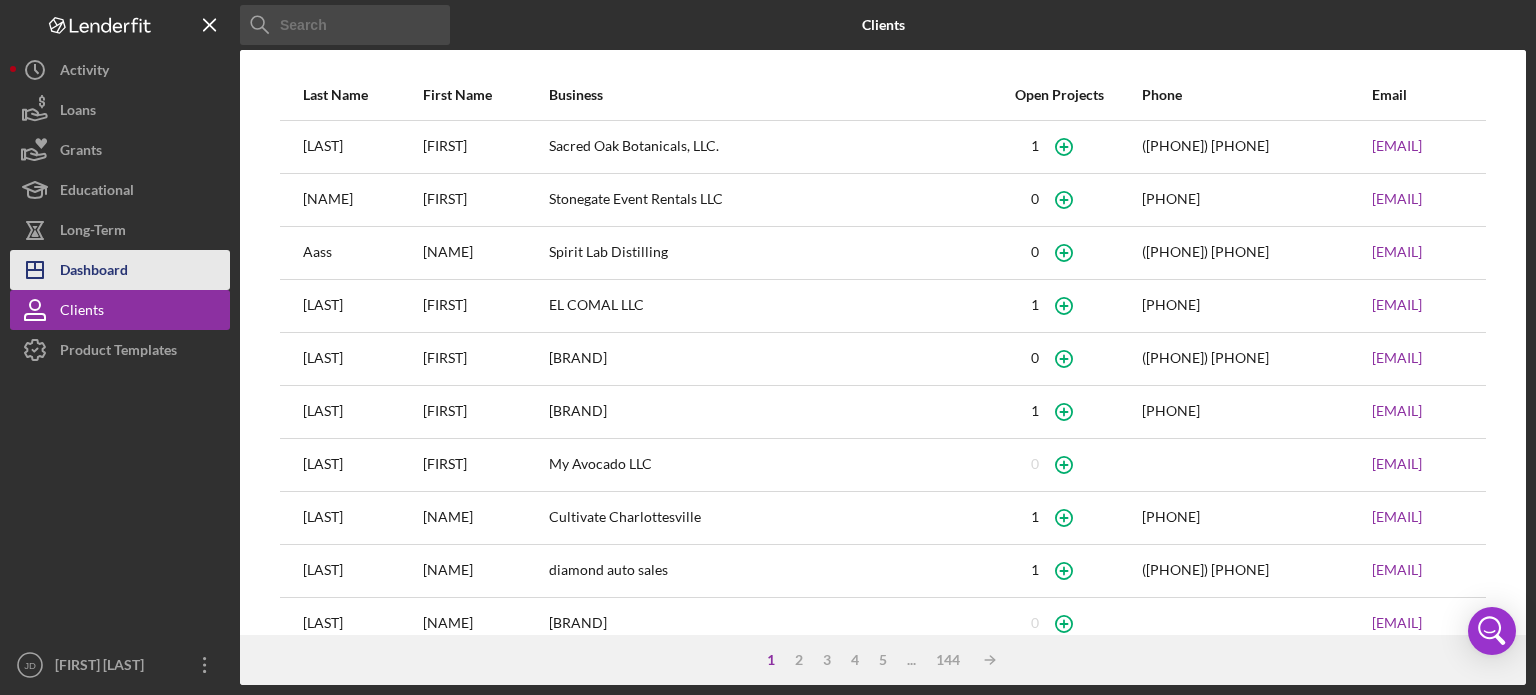 click on "Dashboard" at bounding box center [94, 272] 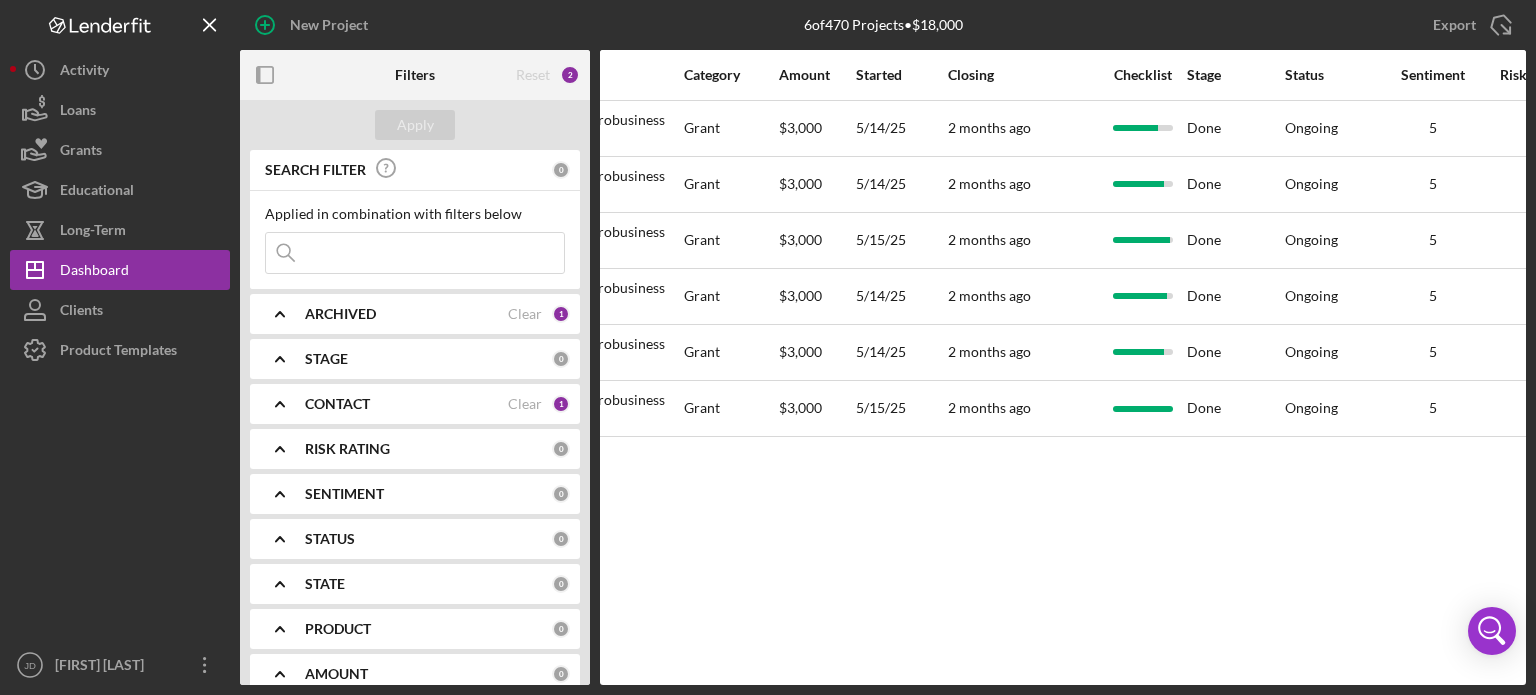 scroll, scrollTop: 0, scrollLeft: 1464, axis: horizontal 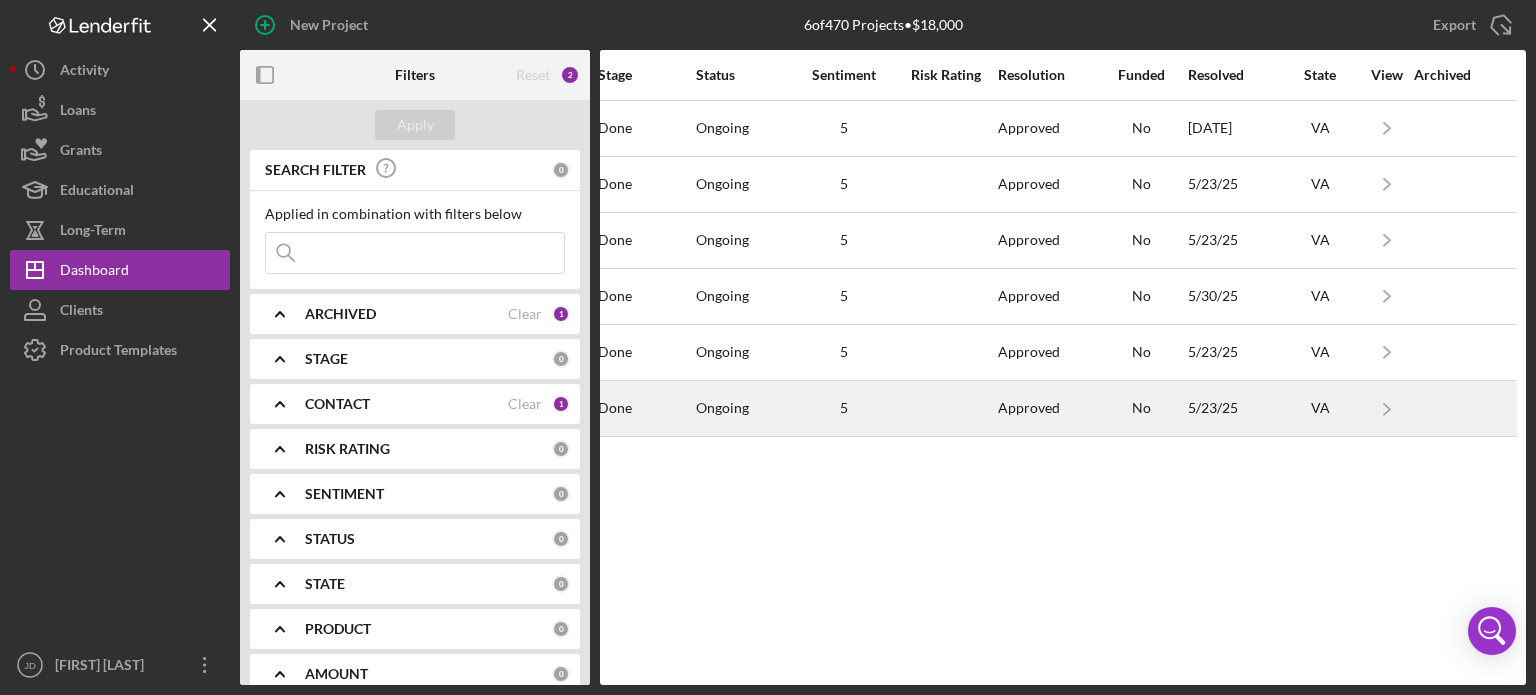 click at bounding box center [1464, 408] 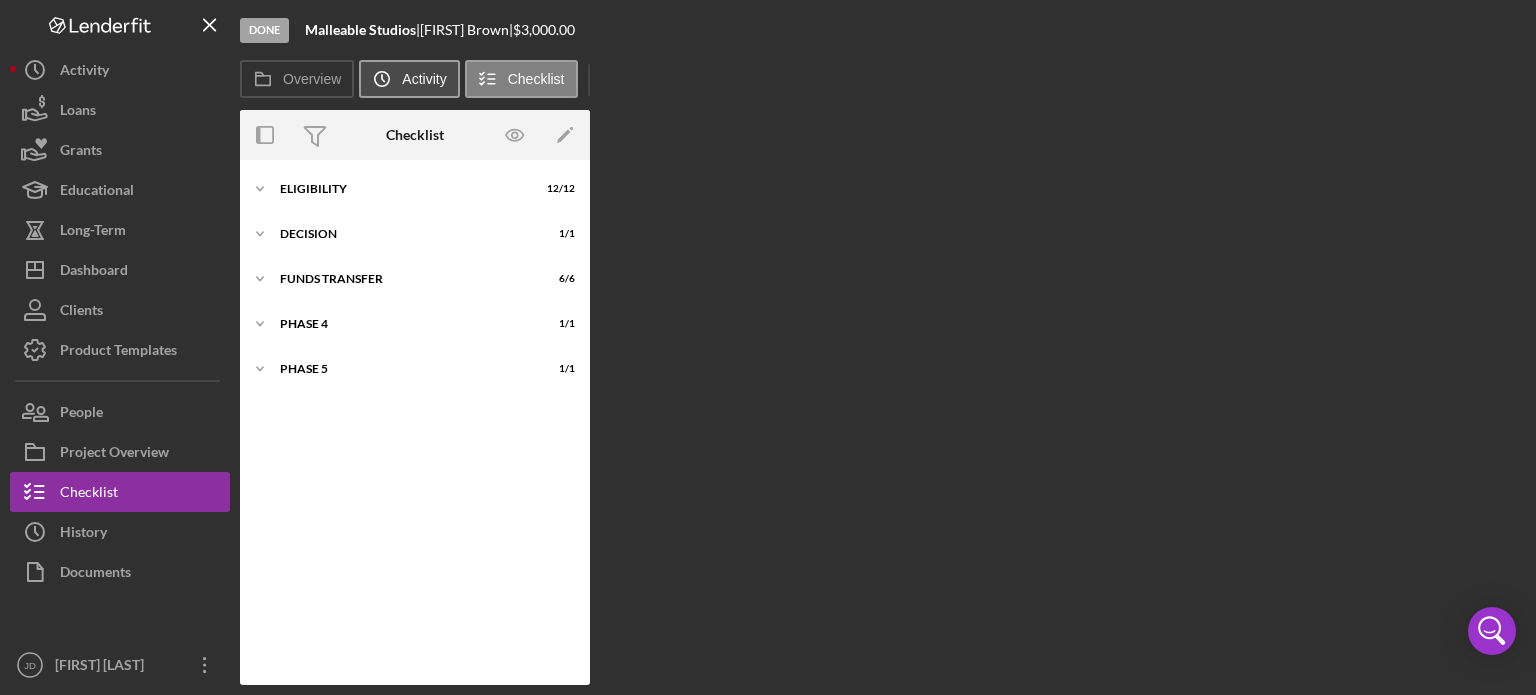 click on "Activity" at bounding box center (424, 79) 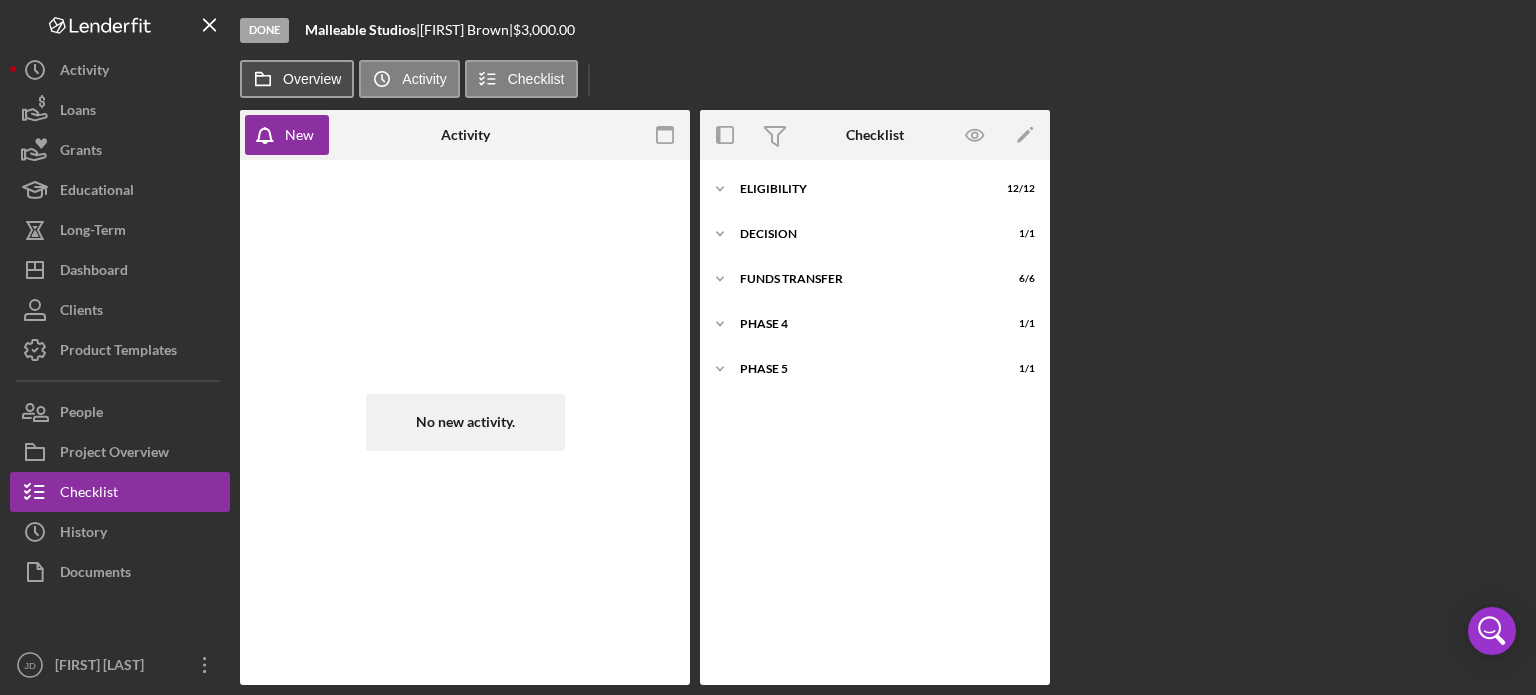 click on "Overview" at bounding box center [312, 79] 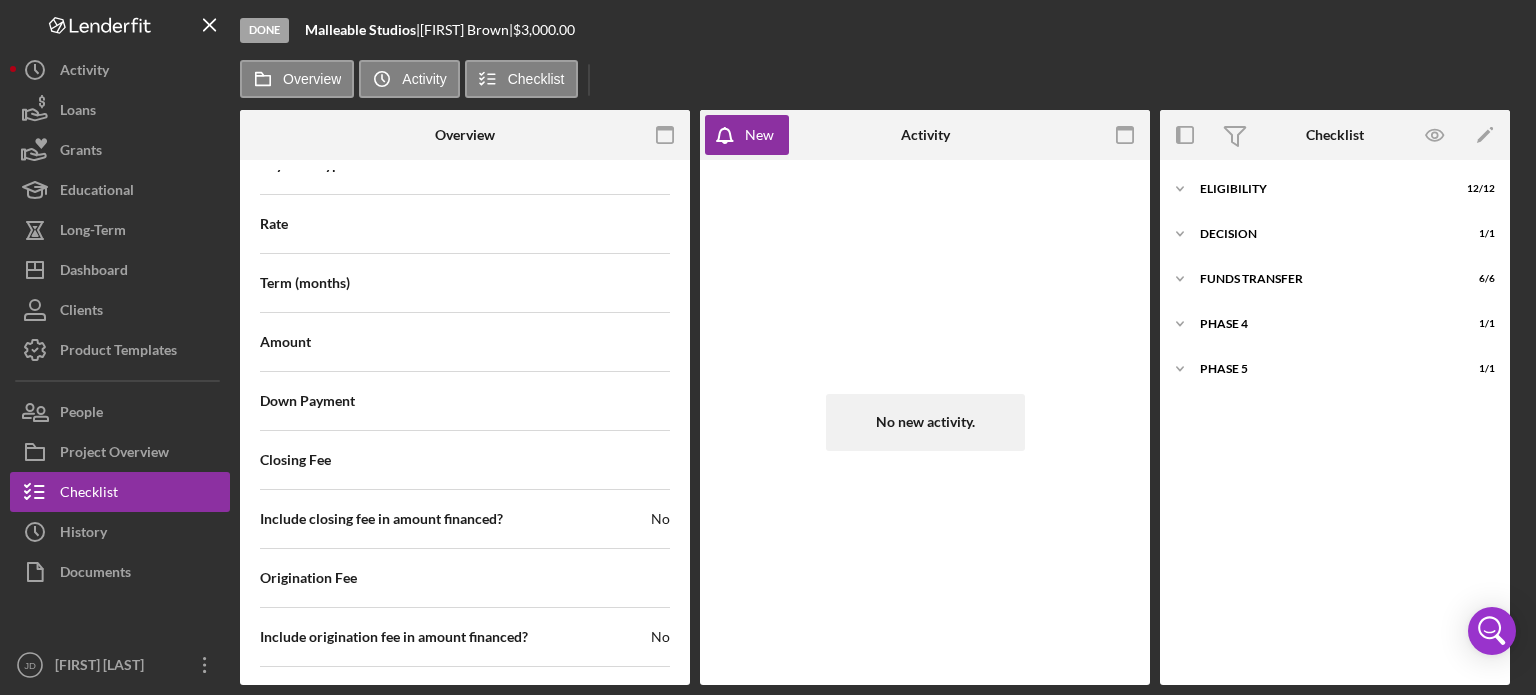 scroll, scrollTop: 3108, scrollLeft: 0, axis: vertical 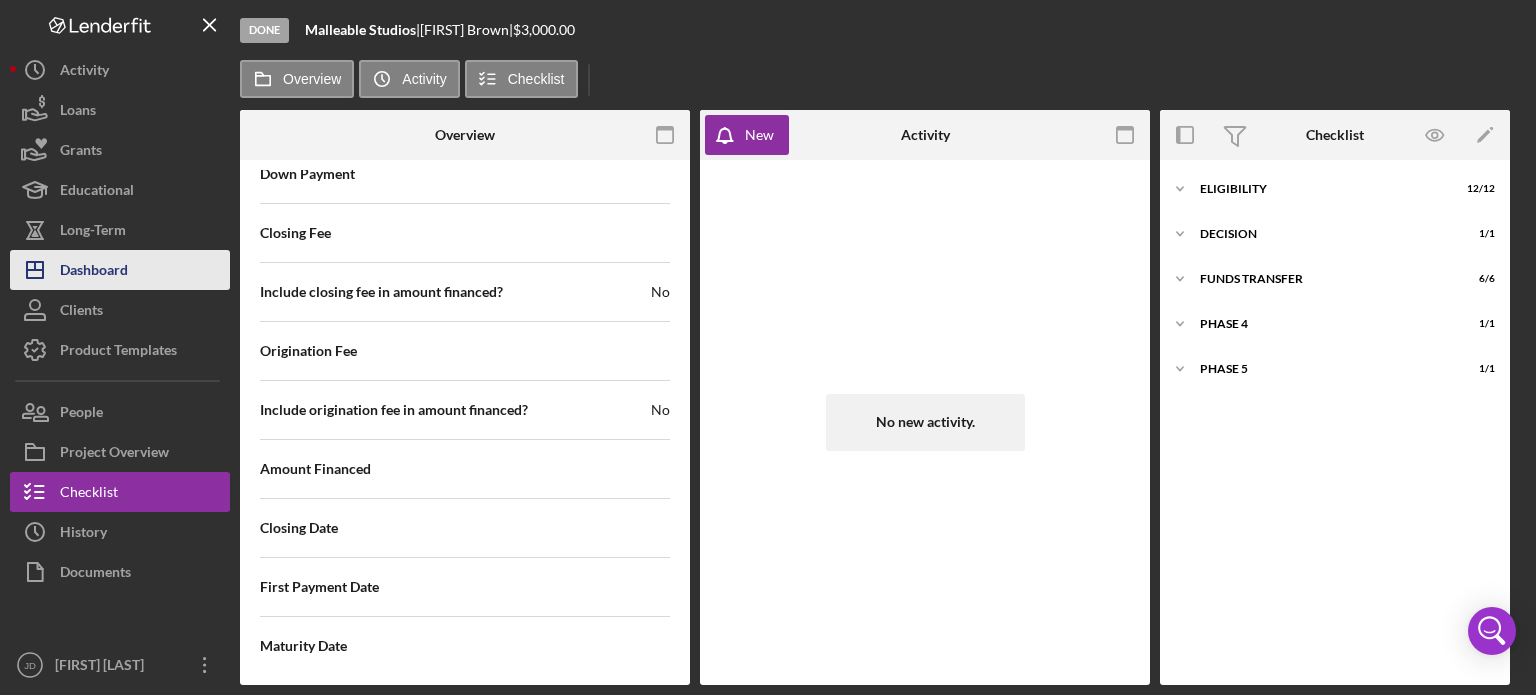 click on "Dashboard" at bounding box center [94, 272] 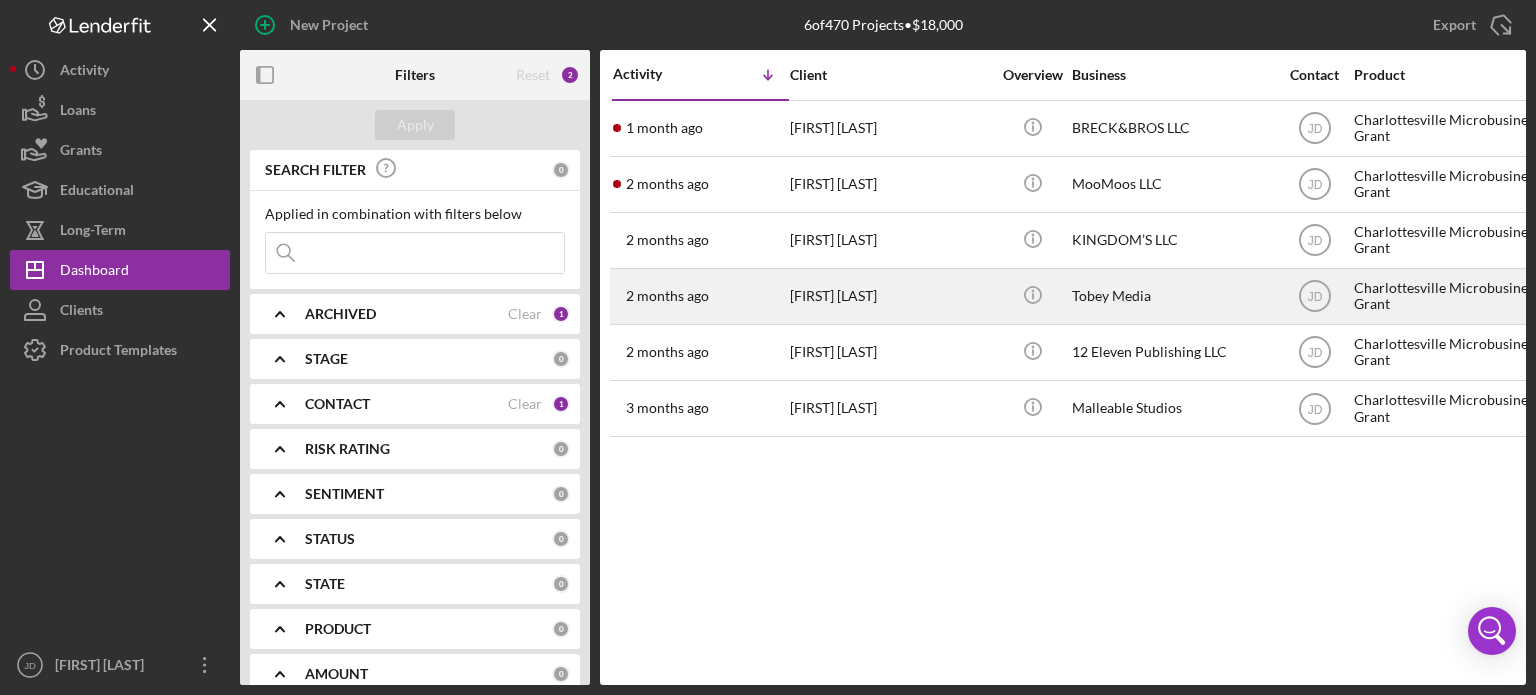 click on "[FIRST] [LAST]" at bounding box center [890, 296] 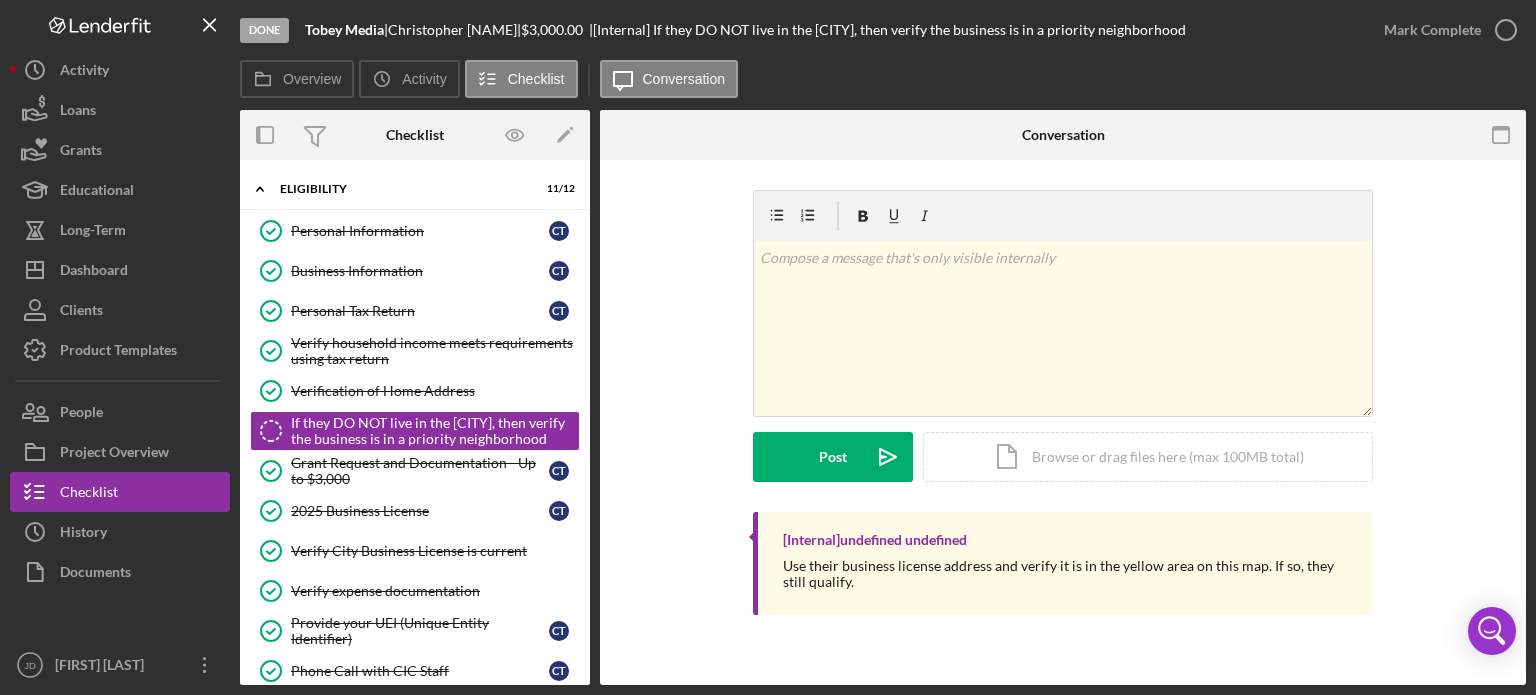 scroll, scrollTop: 6, scrollLeft: 0, axis: vertical 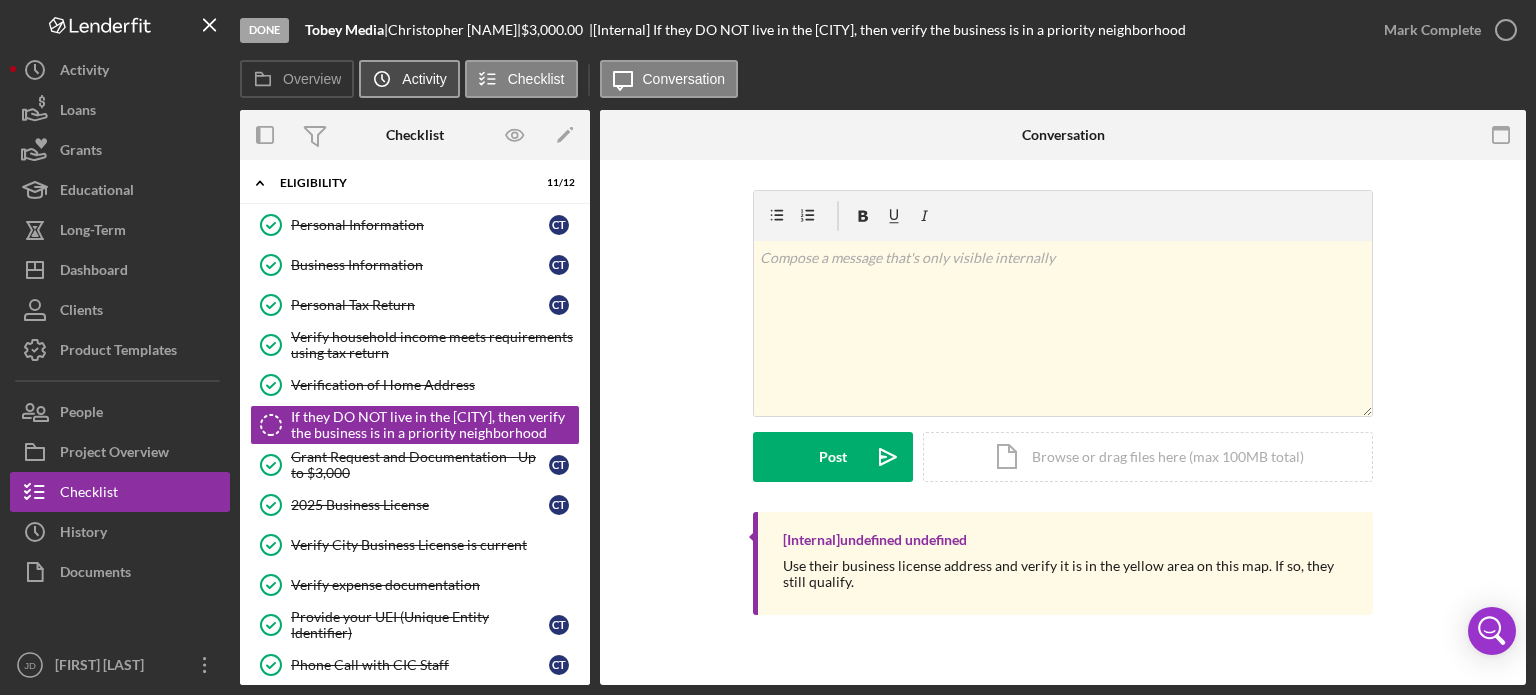 click on "Activity" at bounding box center (424, 79) 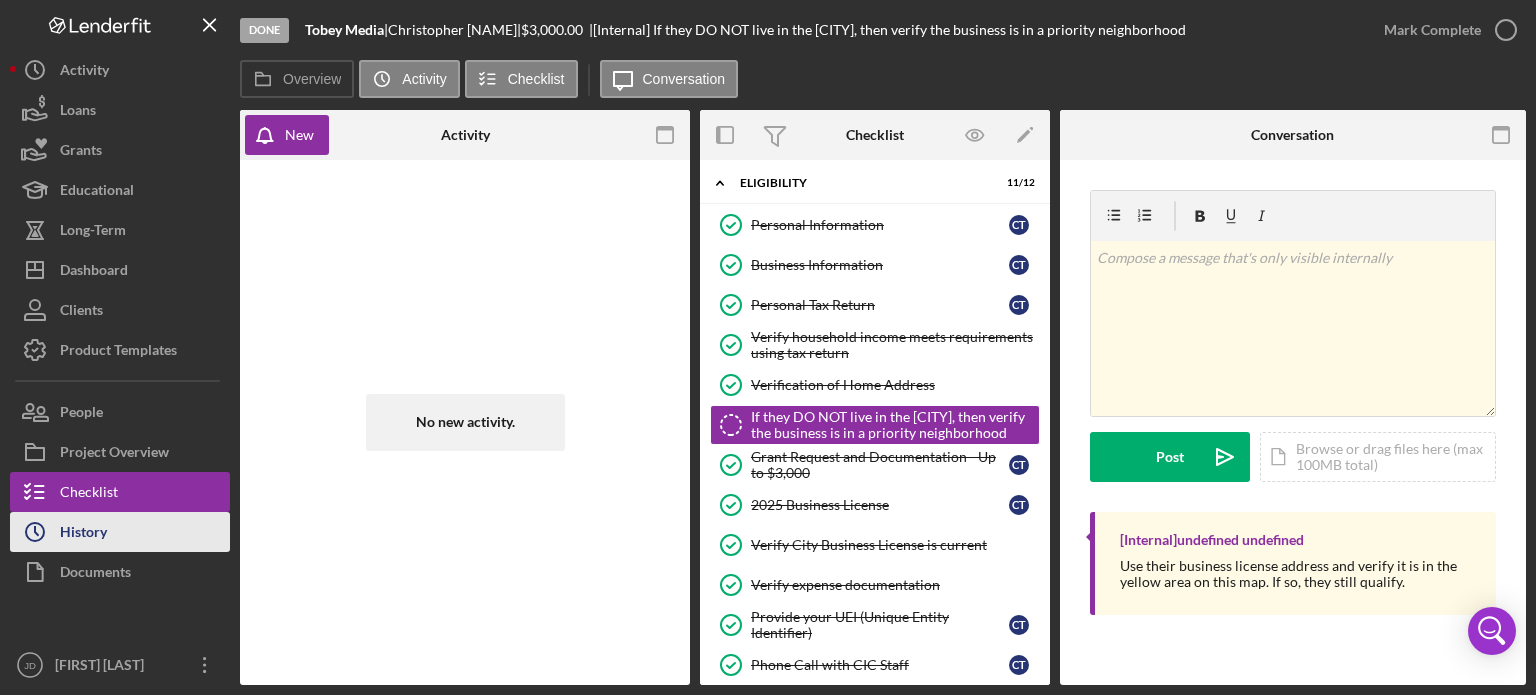 click on "Icon/History History" at bounding box center [120, 532] 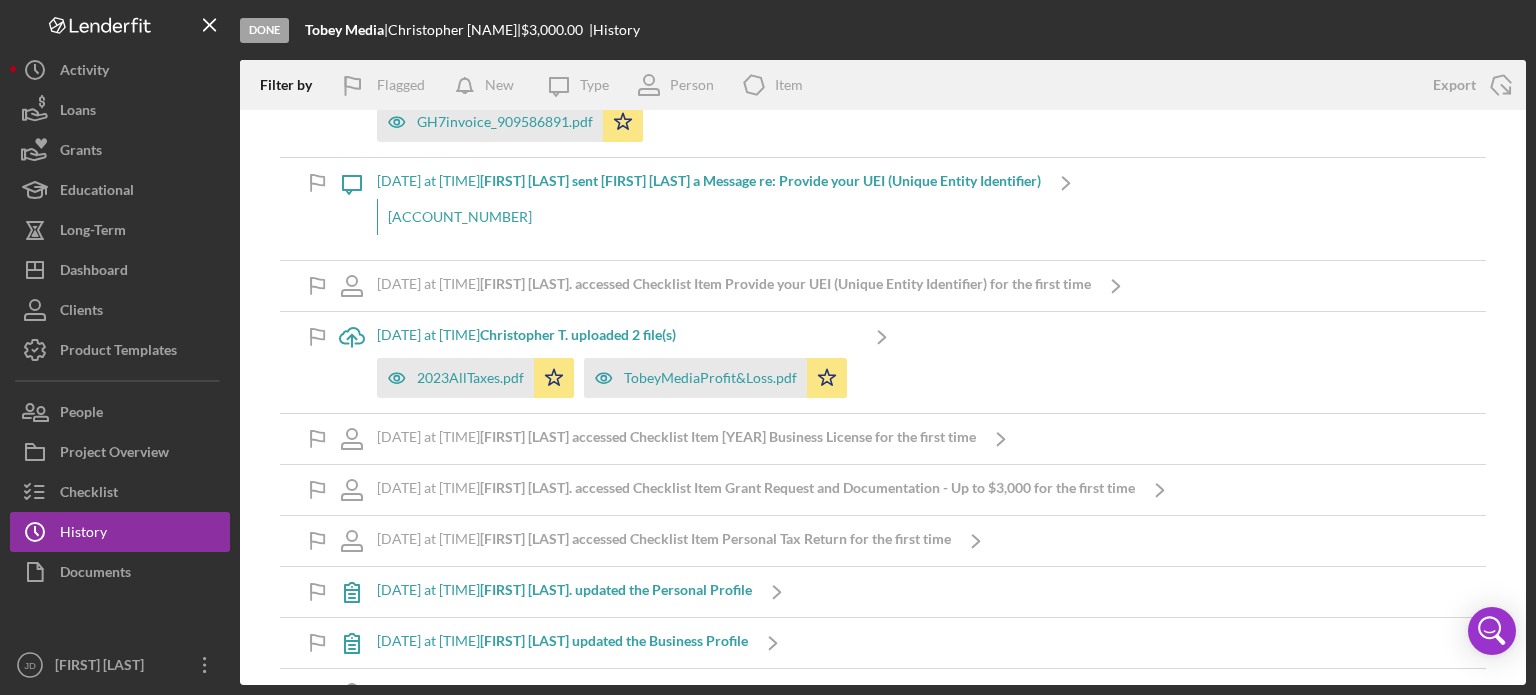 scroll, scrollTop: 4366, scrollLeft: 0, axis: vertical 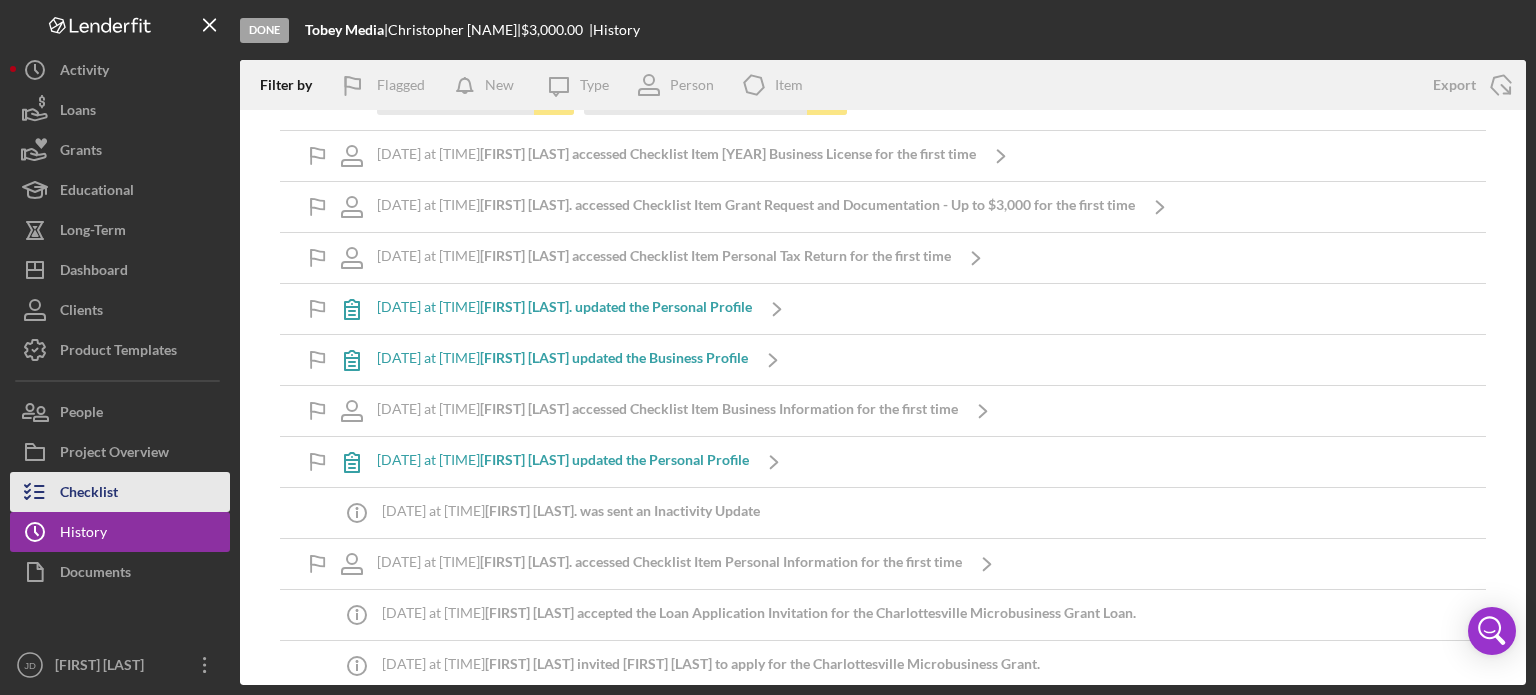 click on "Checklist" at bounding box center [89, 494] 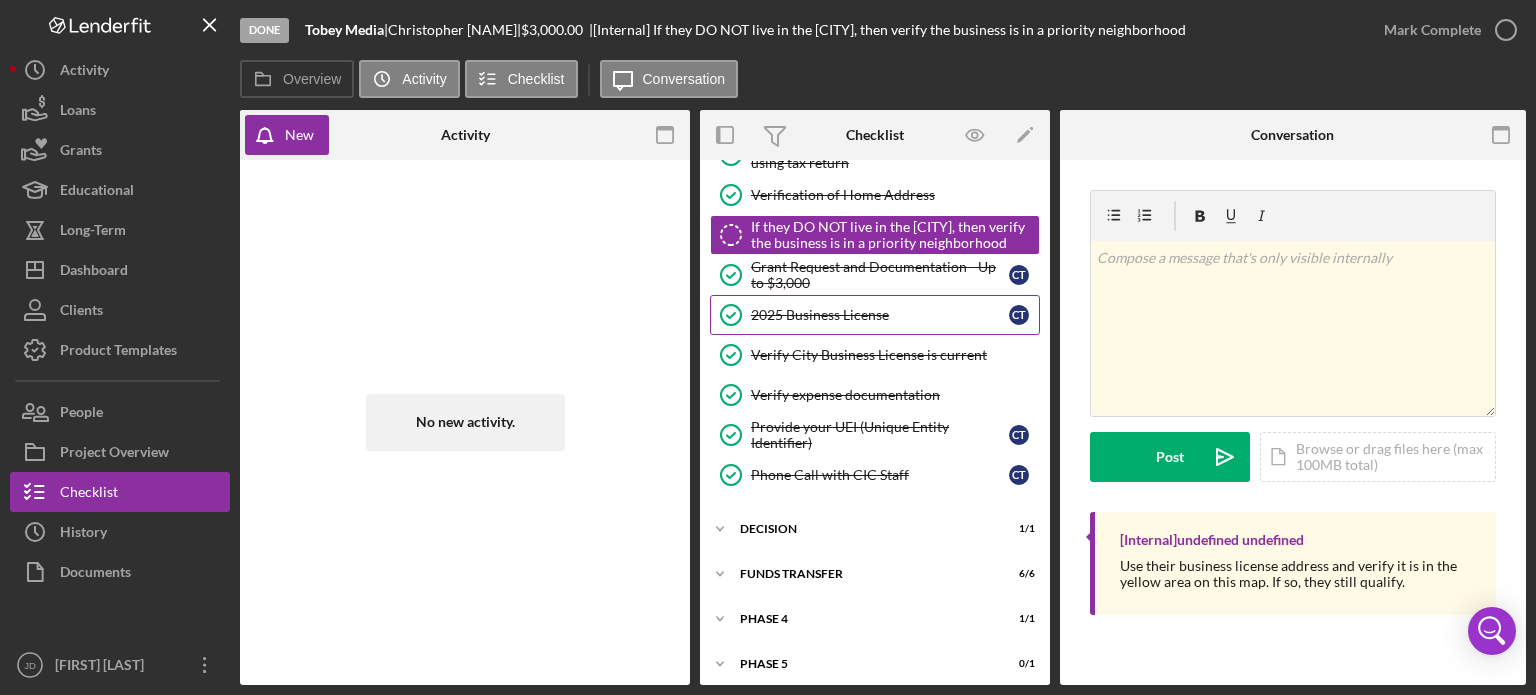 scroll, scrollTop: 200, scrollLeft: 0, axis: vertical 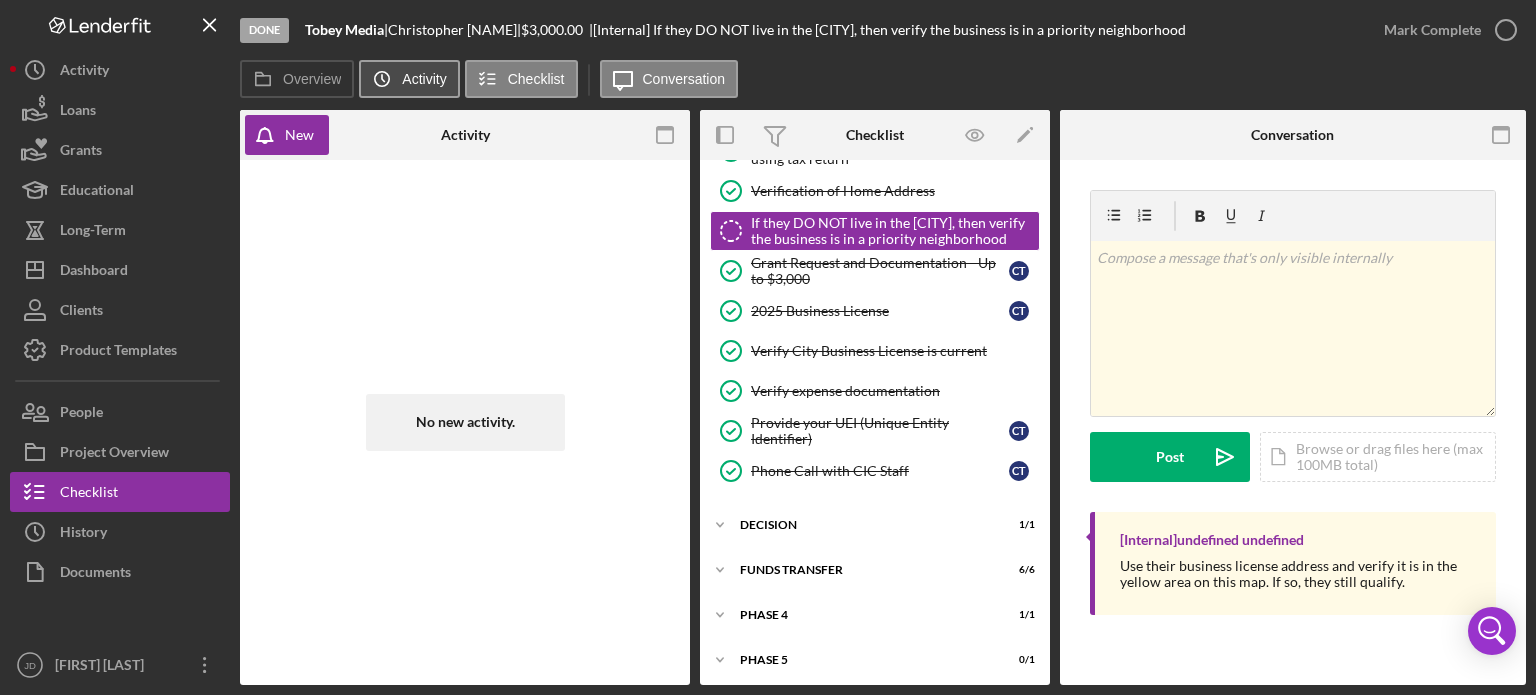 click on "Icon/History Activity" at bounding box center (409, 79) 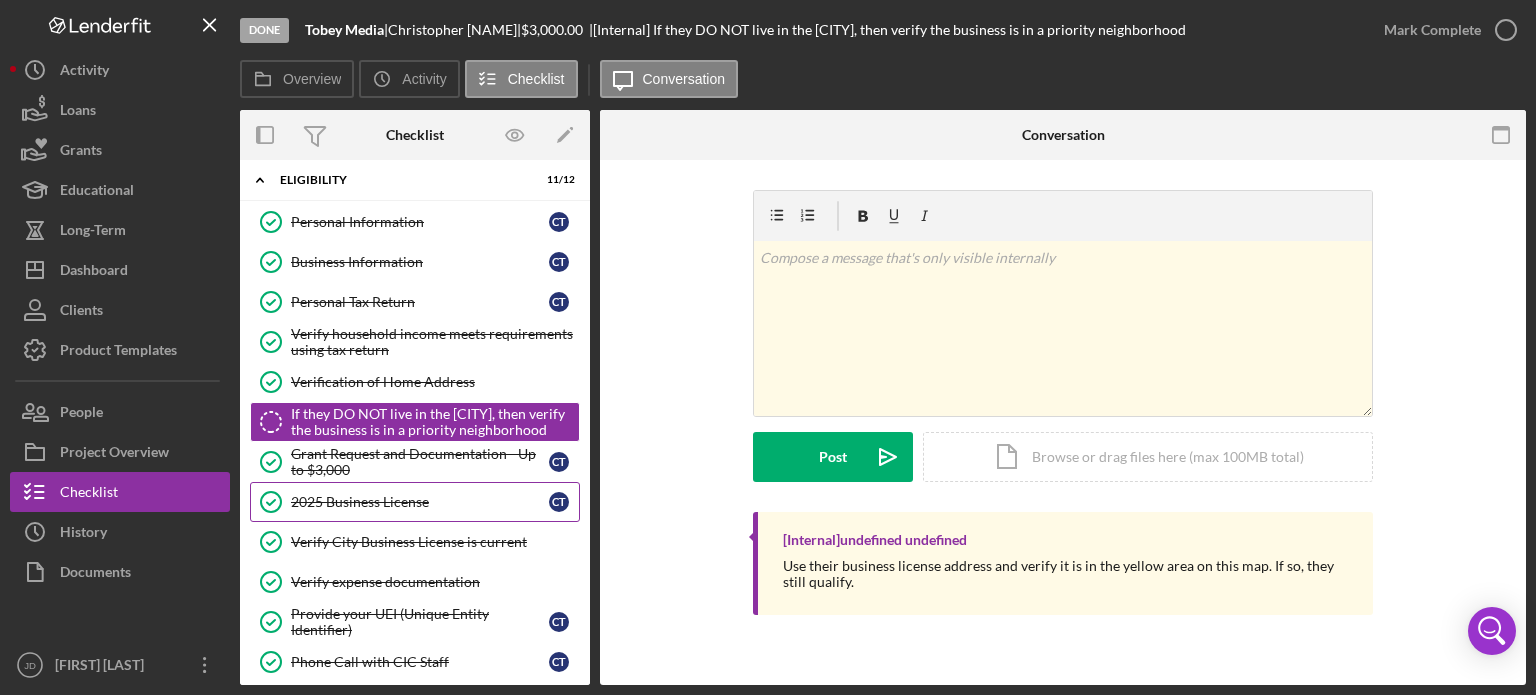 scroll, scrollTop: 0, scrollLeft: 0, axis: both 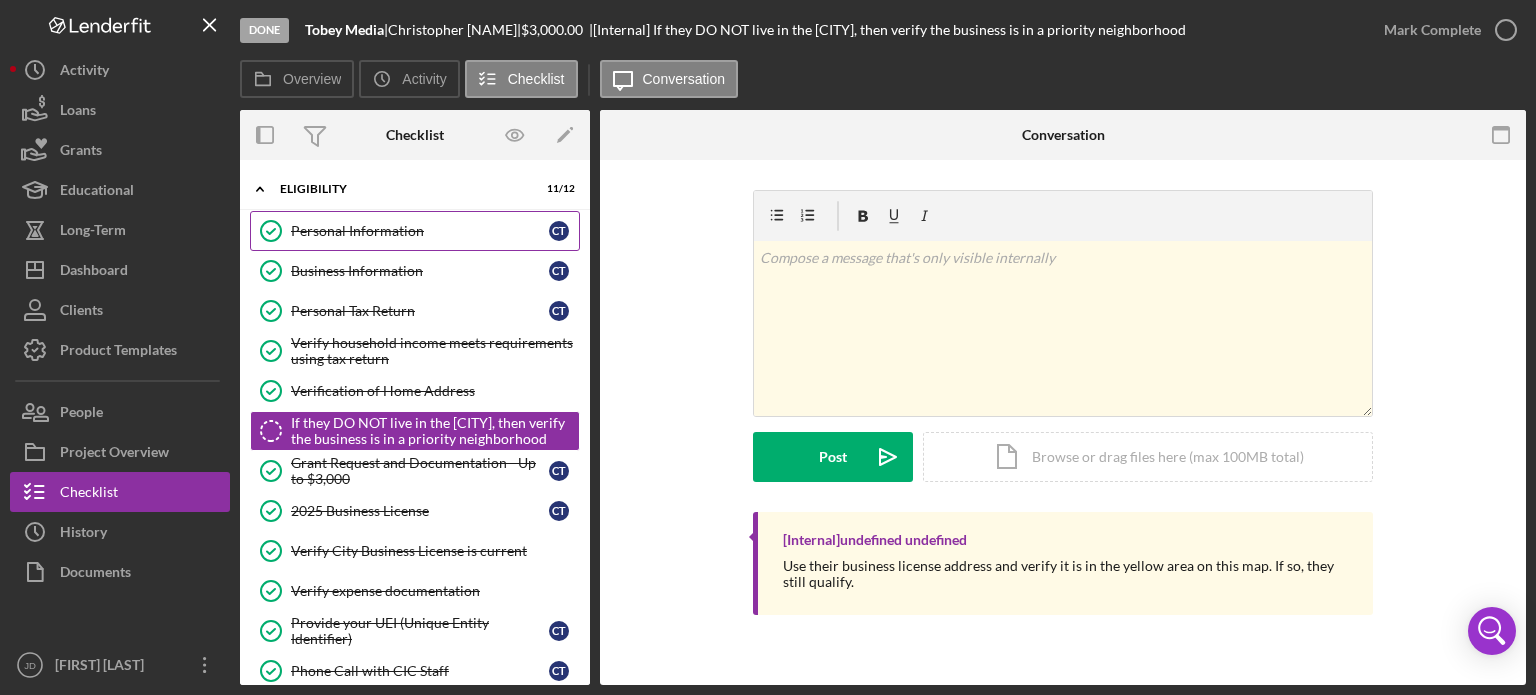 click on "Personal Information" at bounding box center (420, 231) 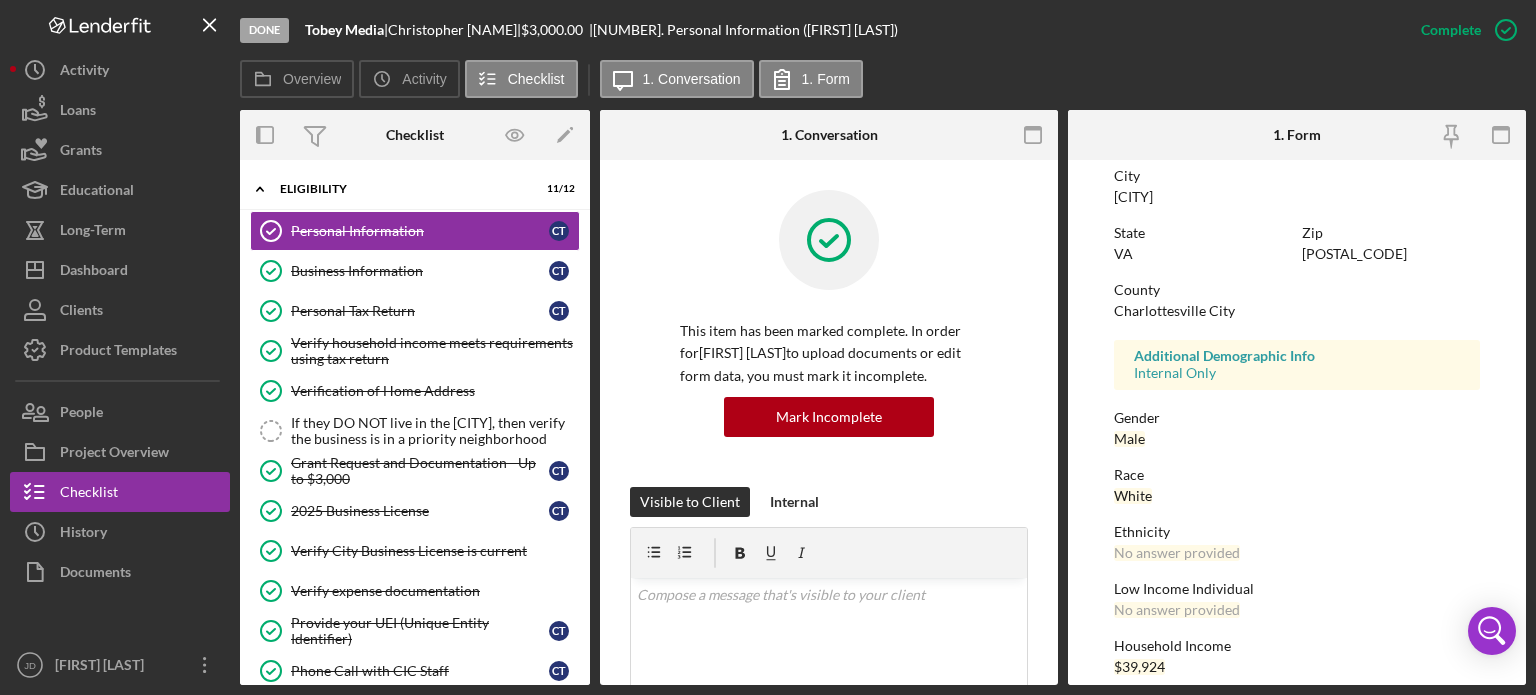 scroll, scrollTop: 408, scrollLeft: 0, axis: vertical 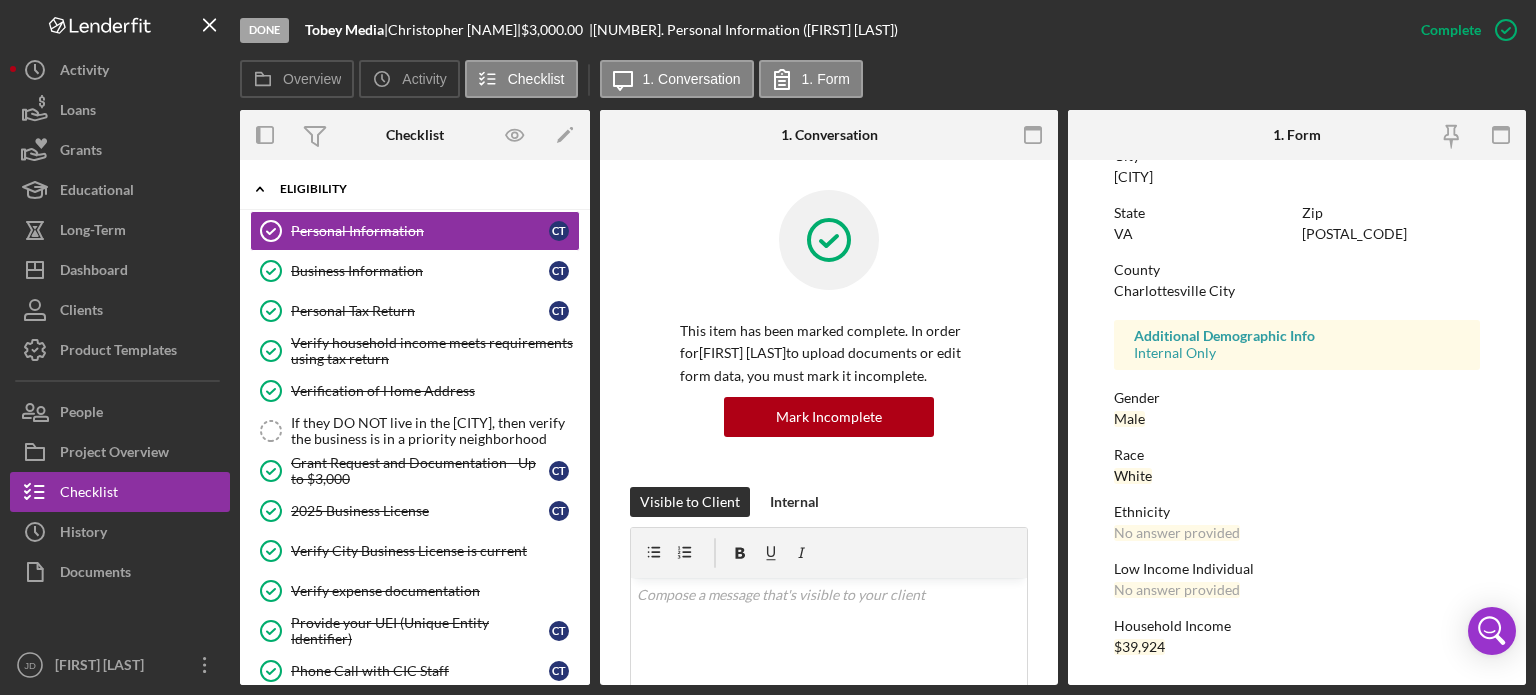 click on "Icon/Expander" 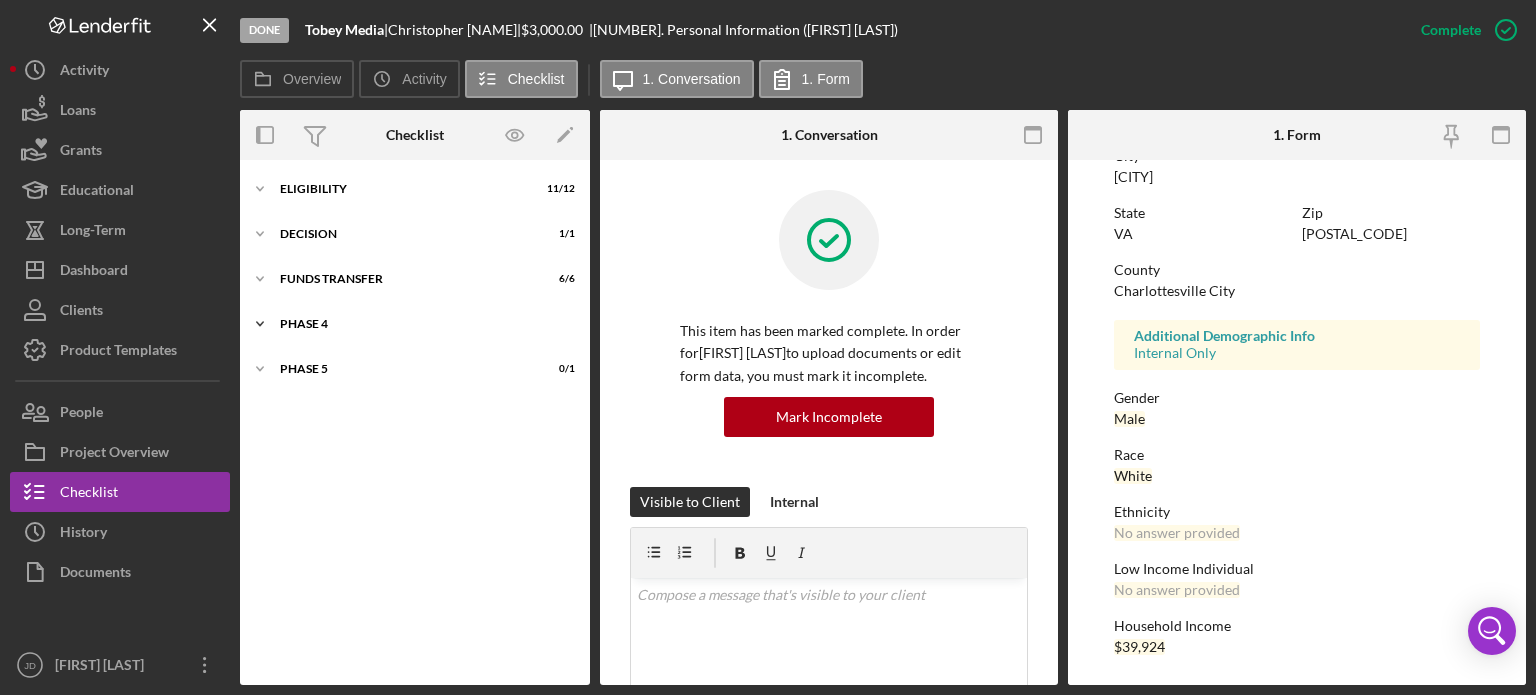 click on "Icon/Expander" 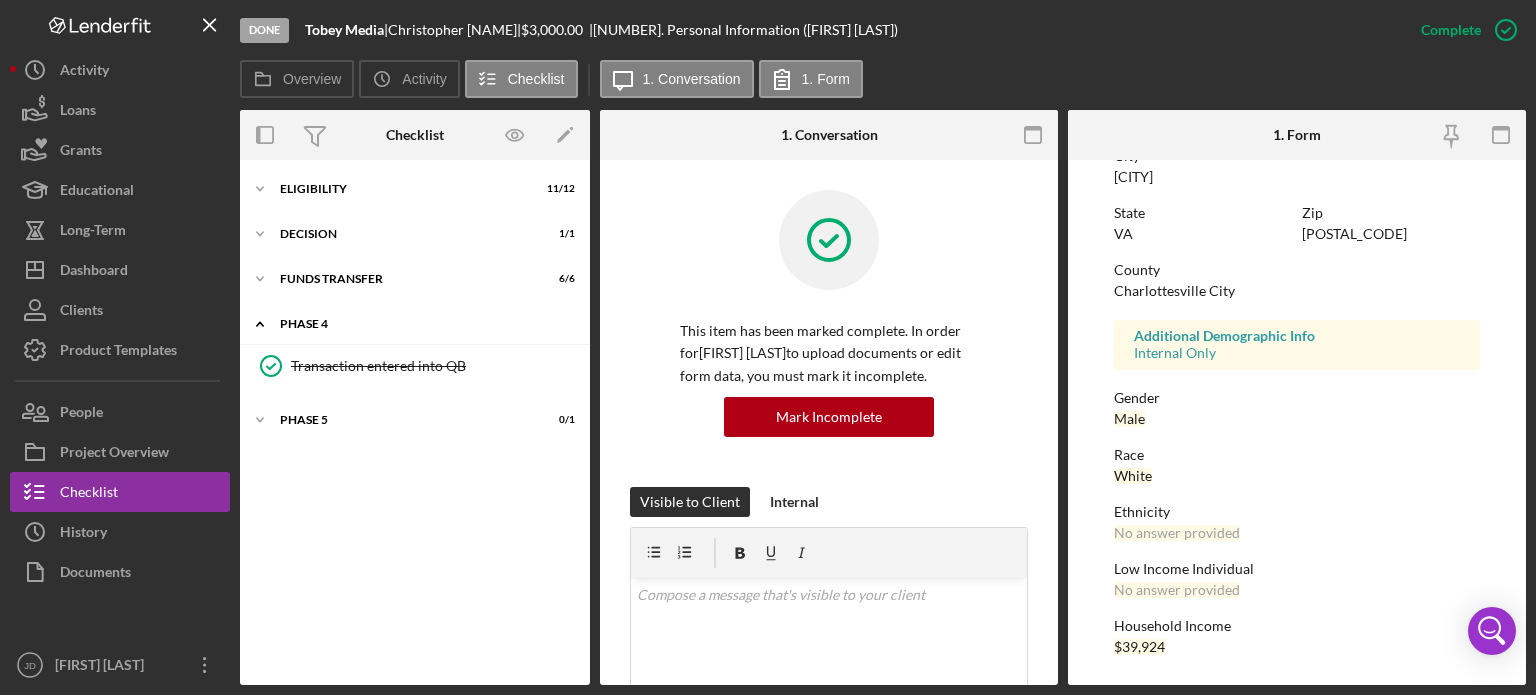click on "Icon/Expander" 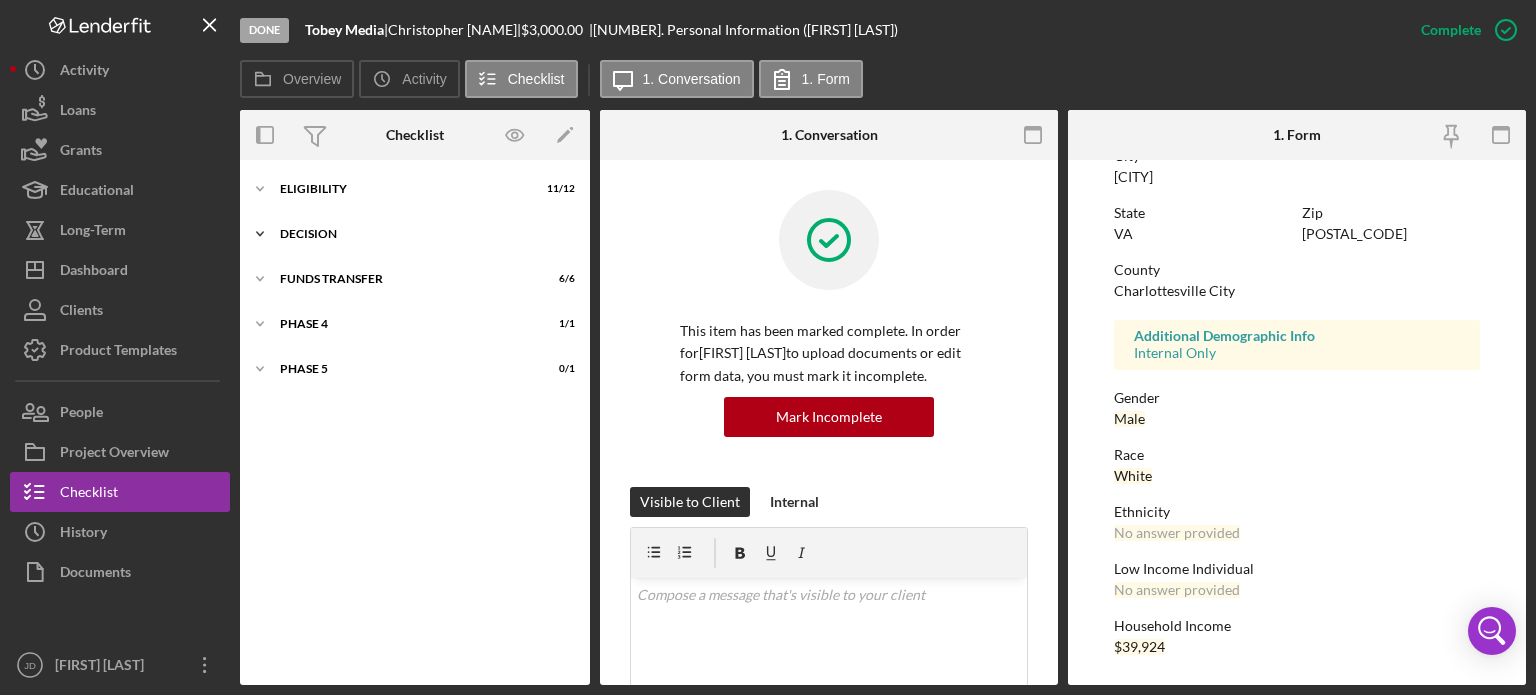 click on "Icon/Expander" 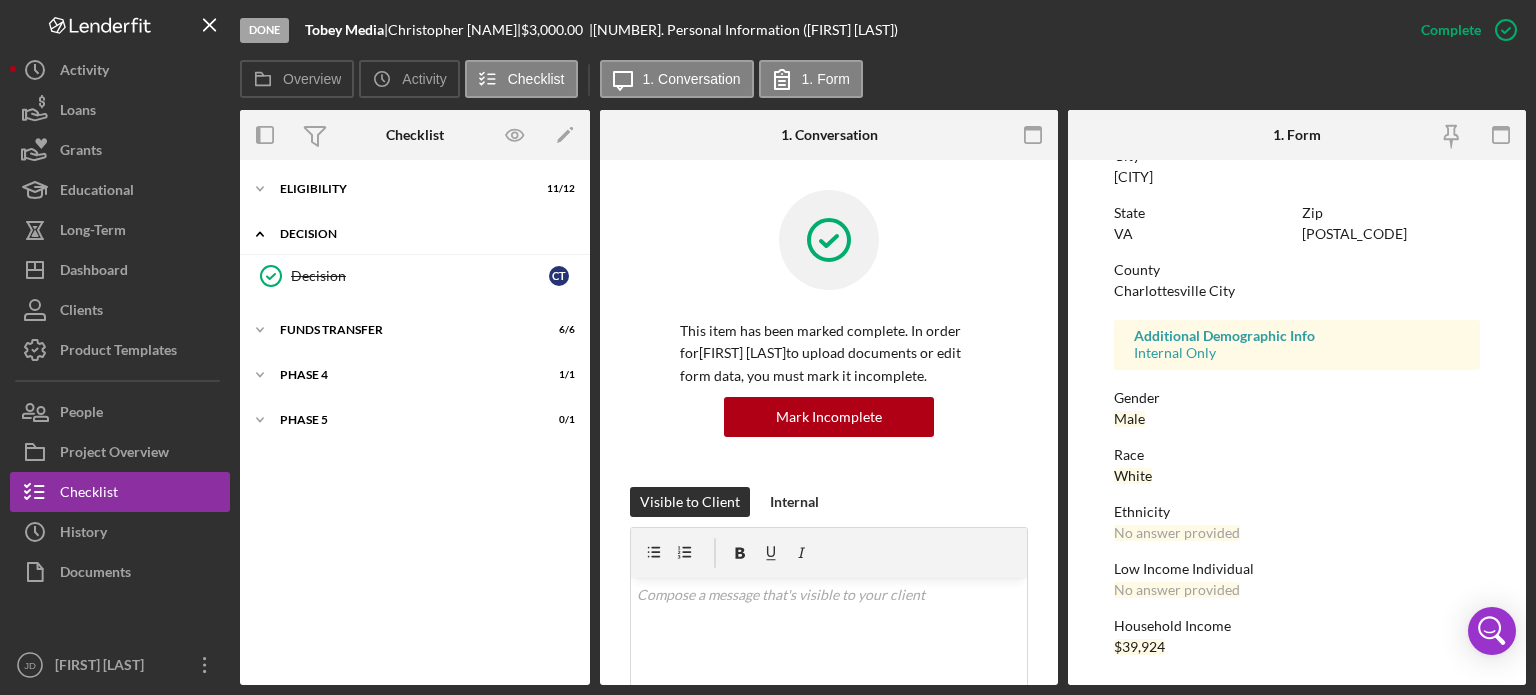 click on "Icon/Expander" 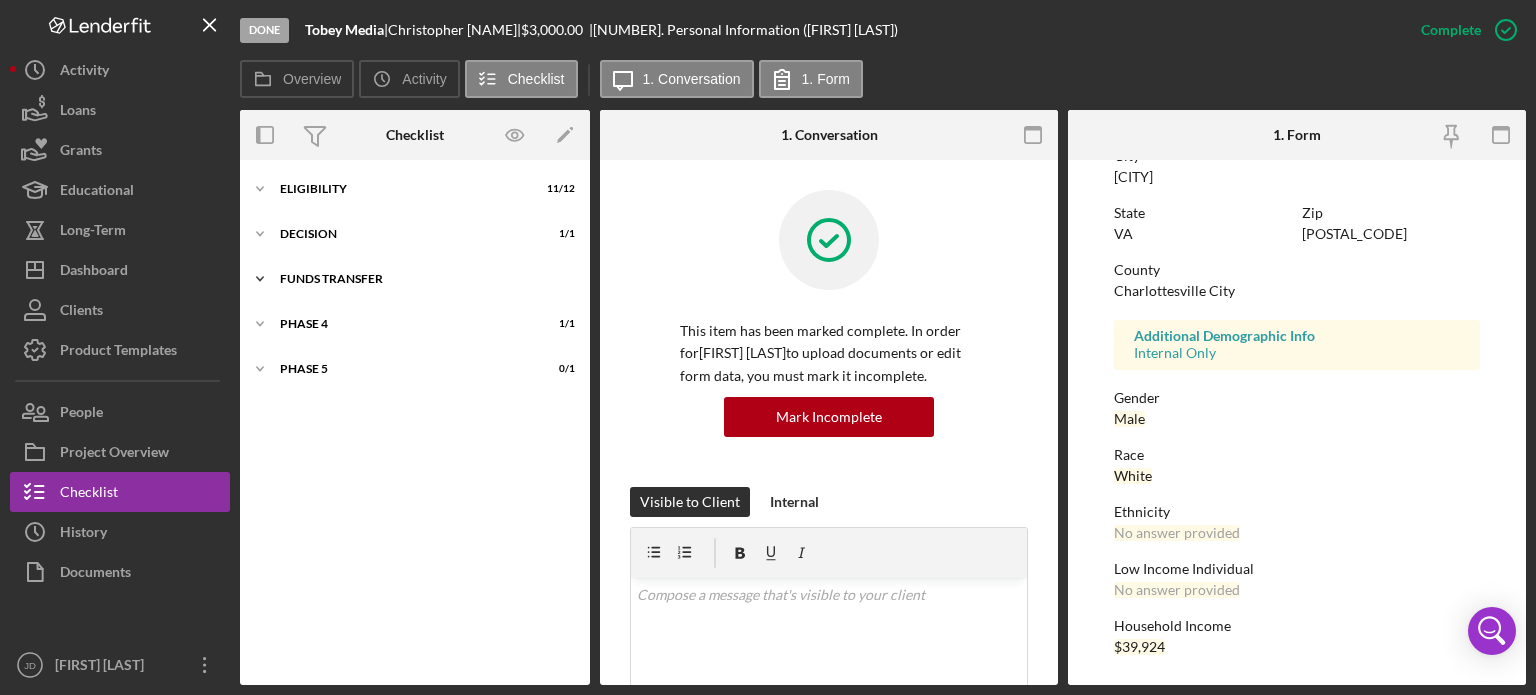 click on "Icon/Expander" 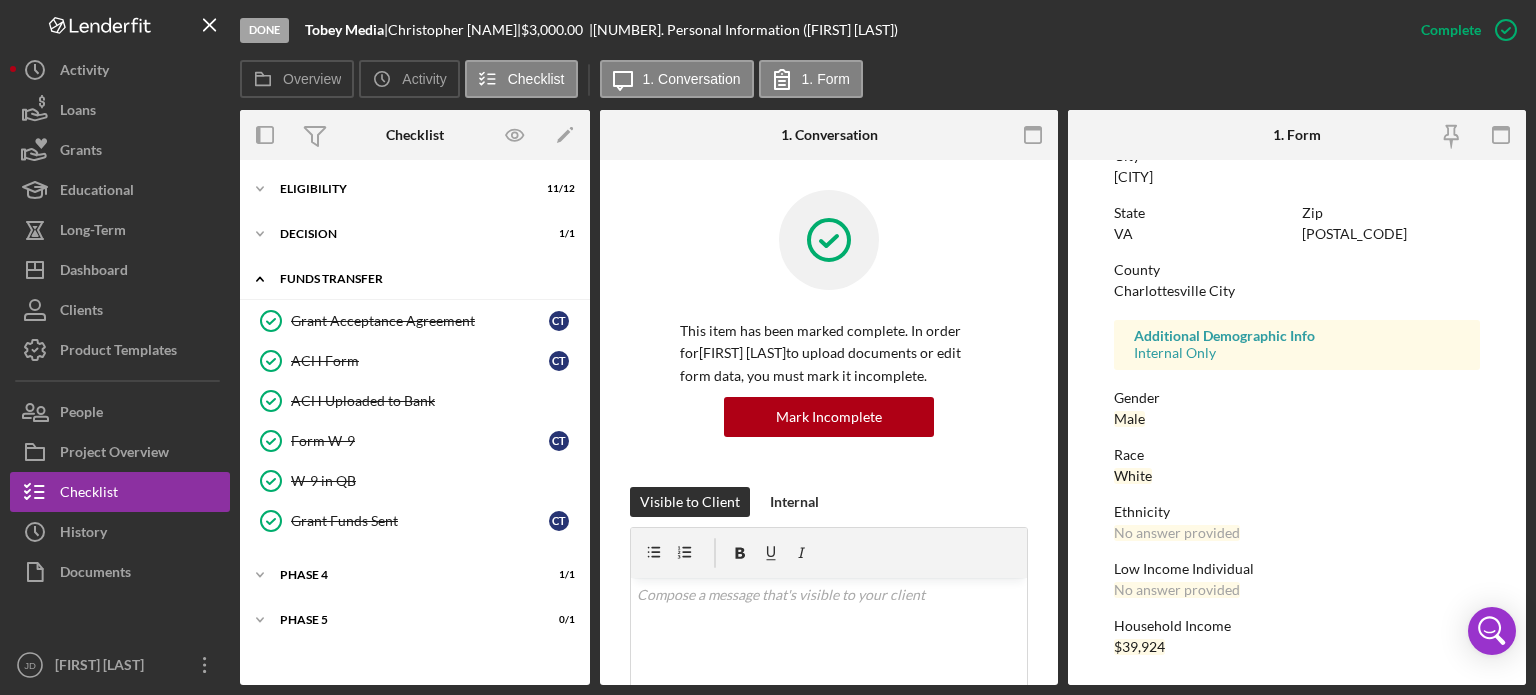 click on "Icon/Expander" 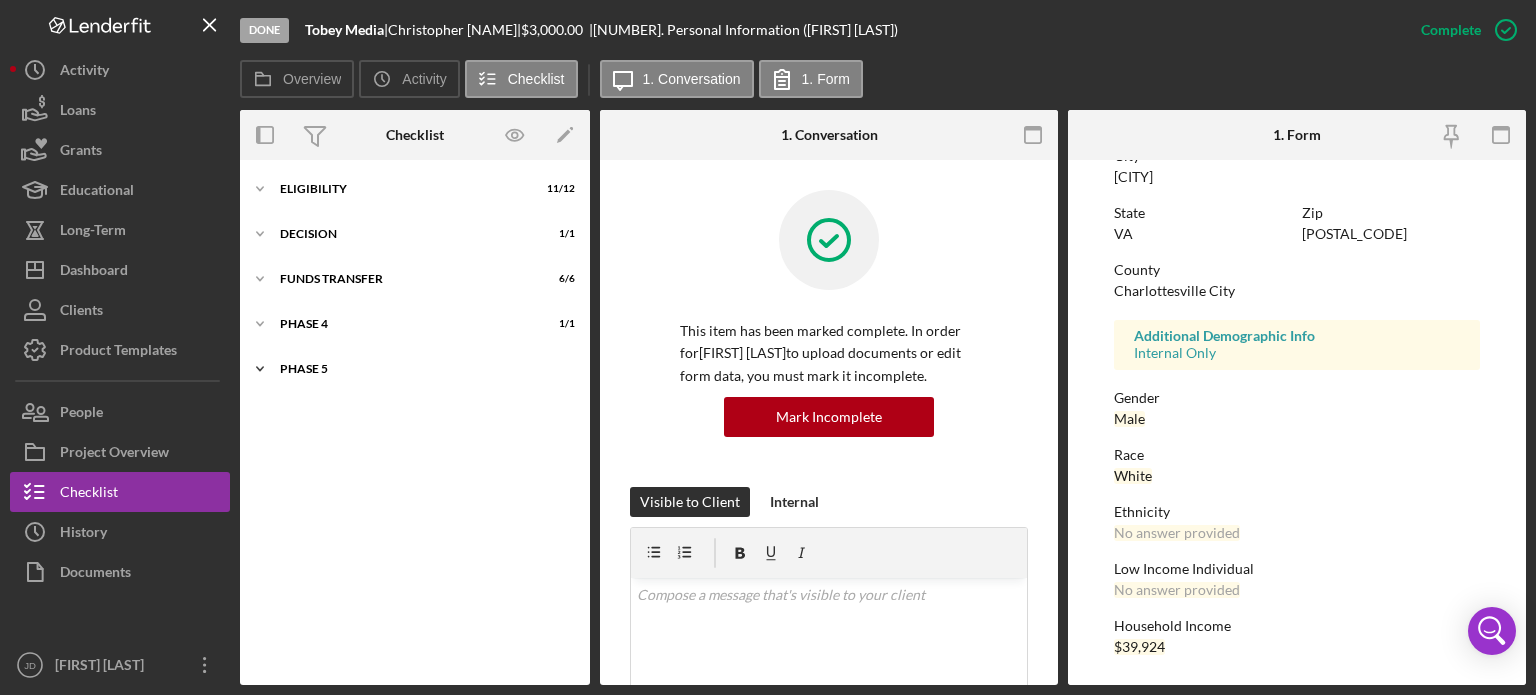 click on "Icon/Expander" 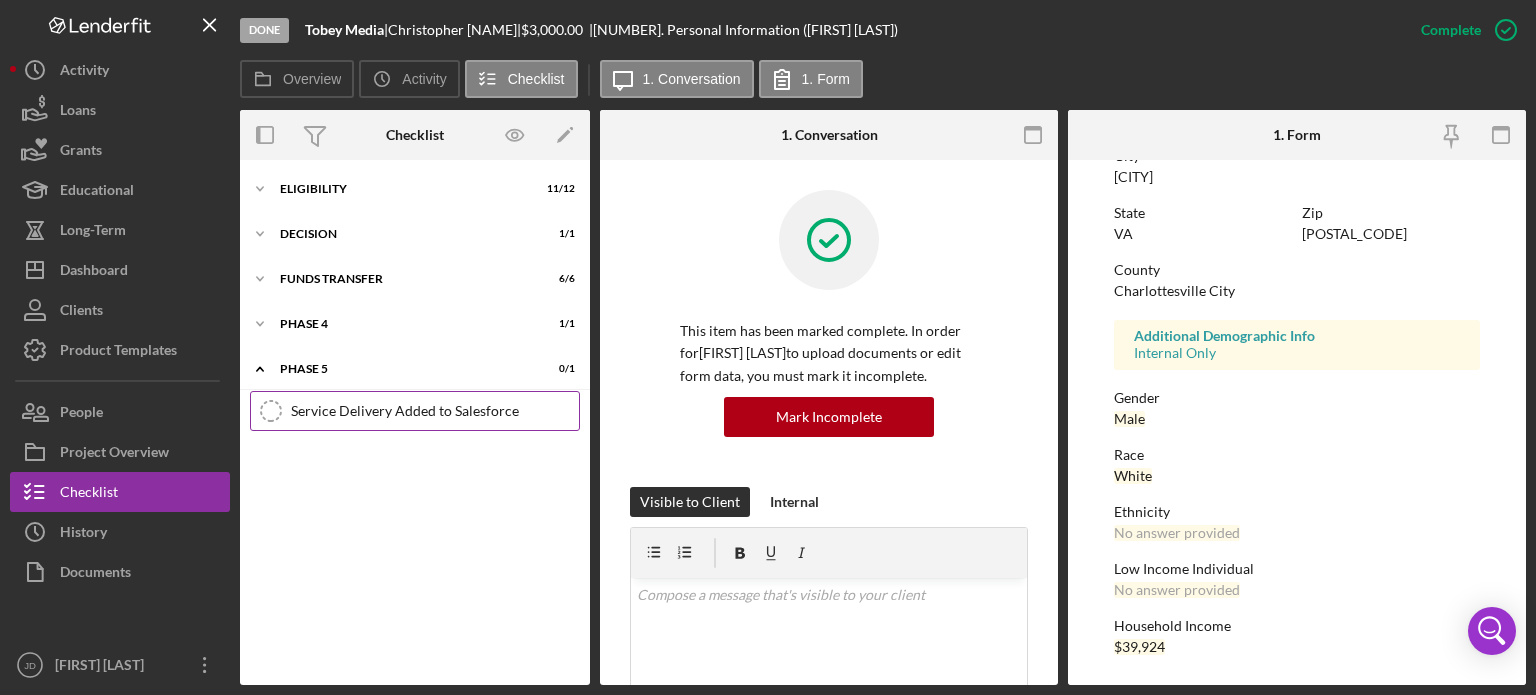 click on "Service Delivery Added to Salesforce" at bounding box center (435, 411) 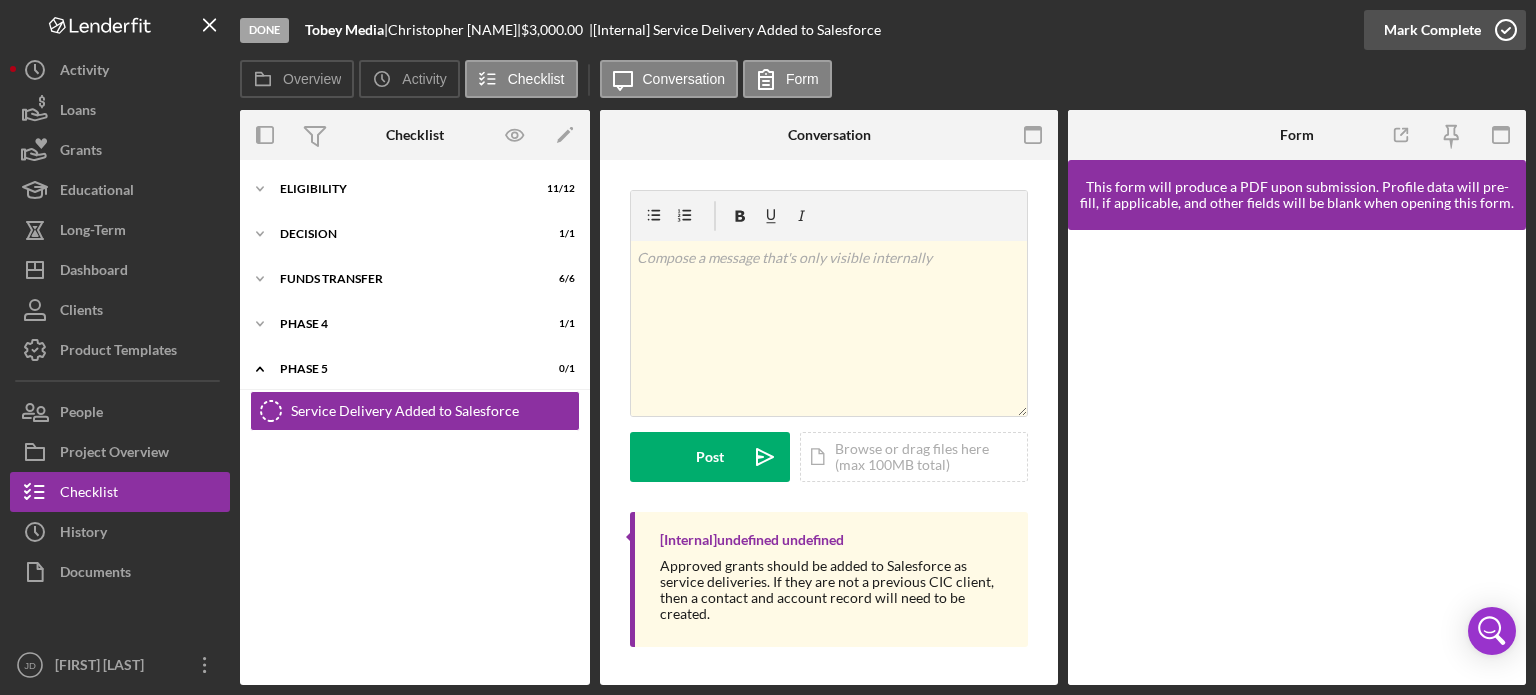 click 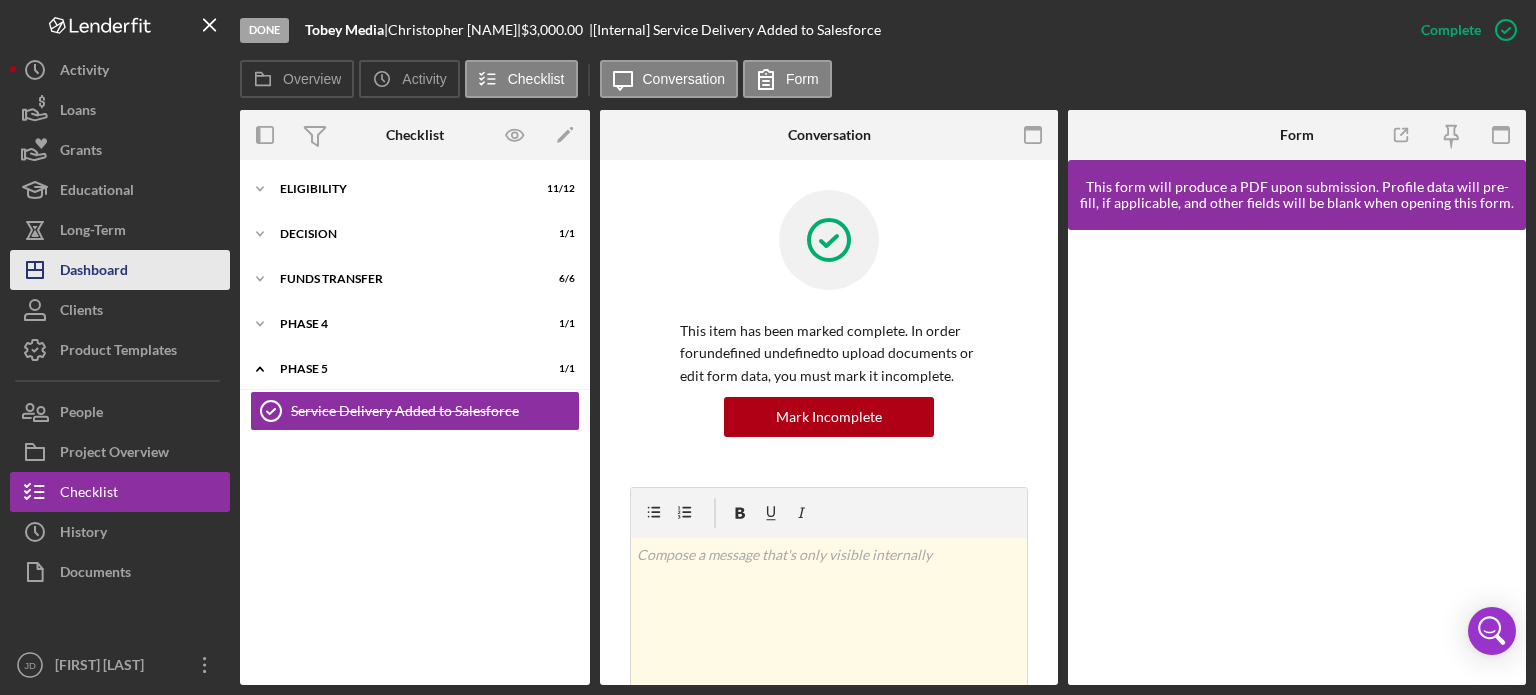 click on "Dashboard" at bounding box center [94, 272] 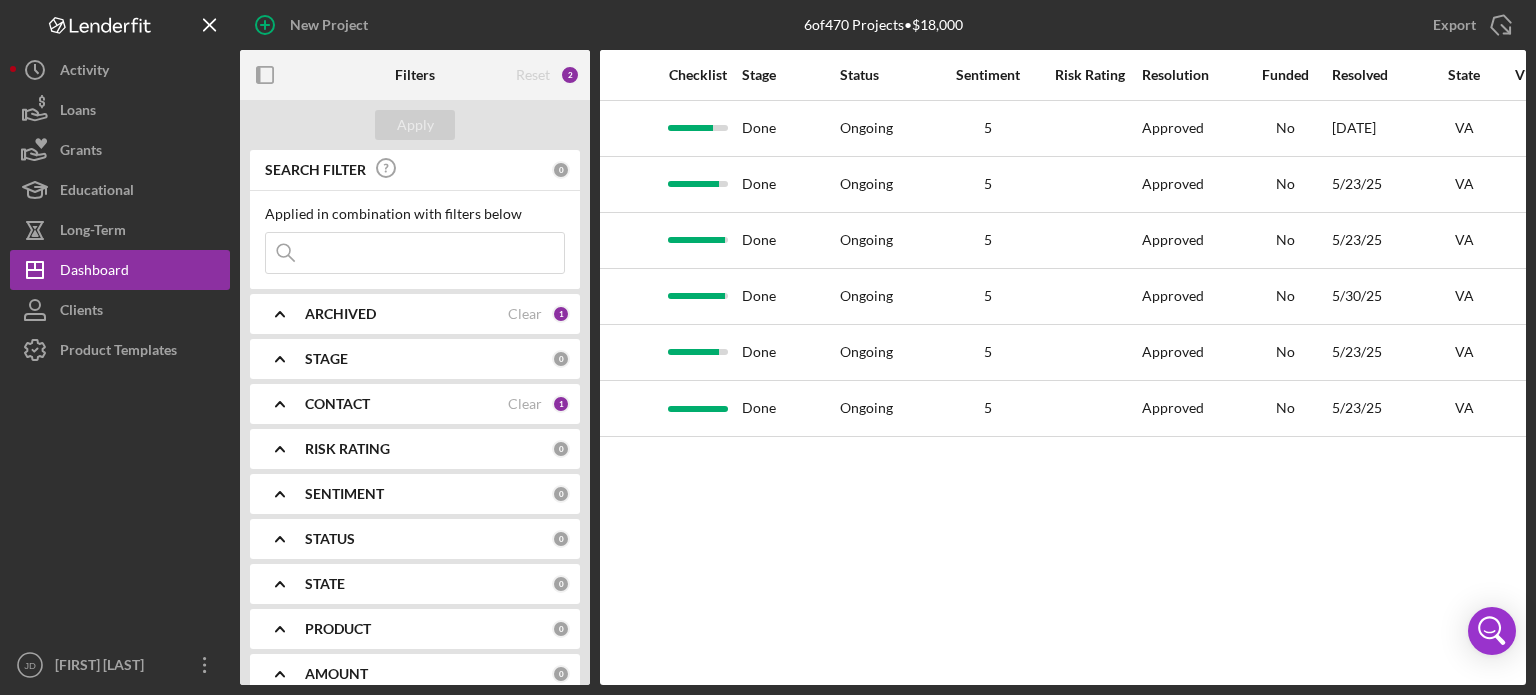 scroll, scrollTop: 0, scrollLeft: 1464, axis: horizontal 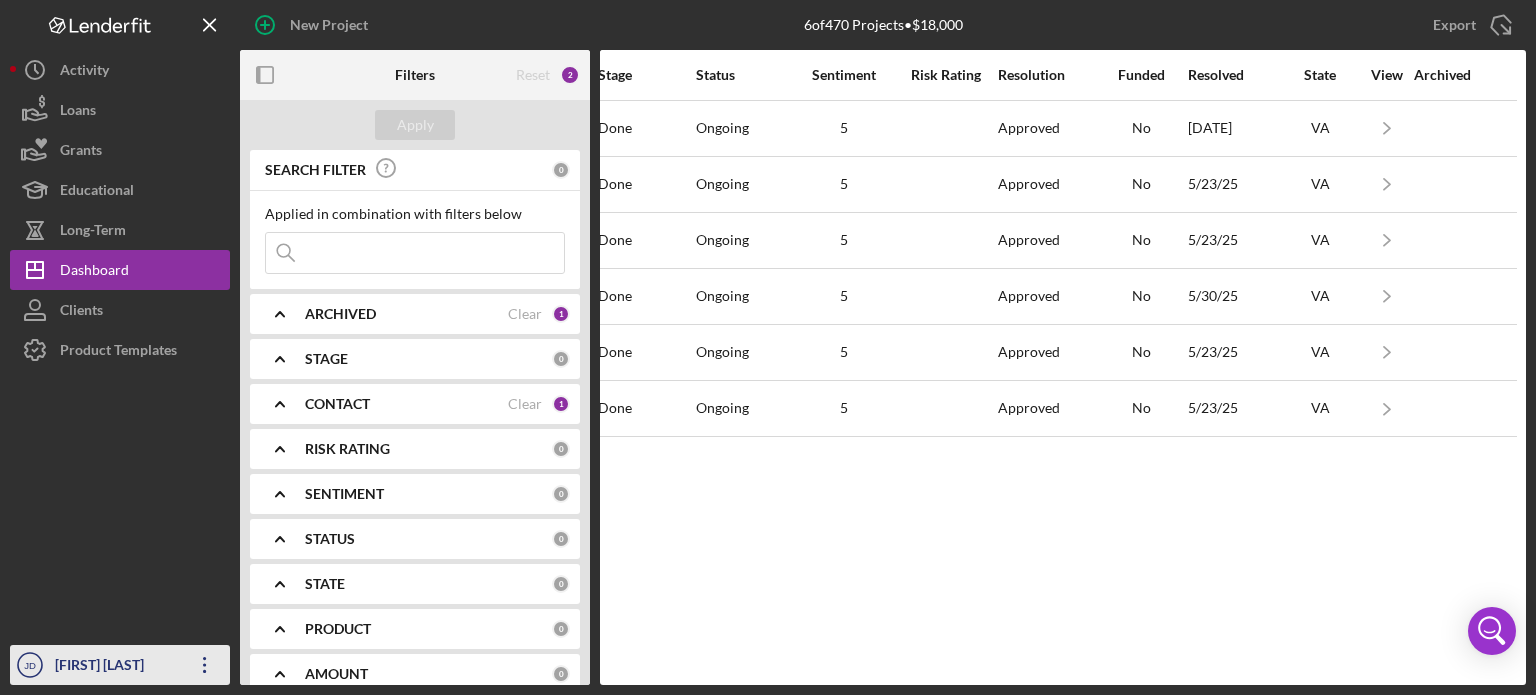 click on "Icon/Overflow" 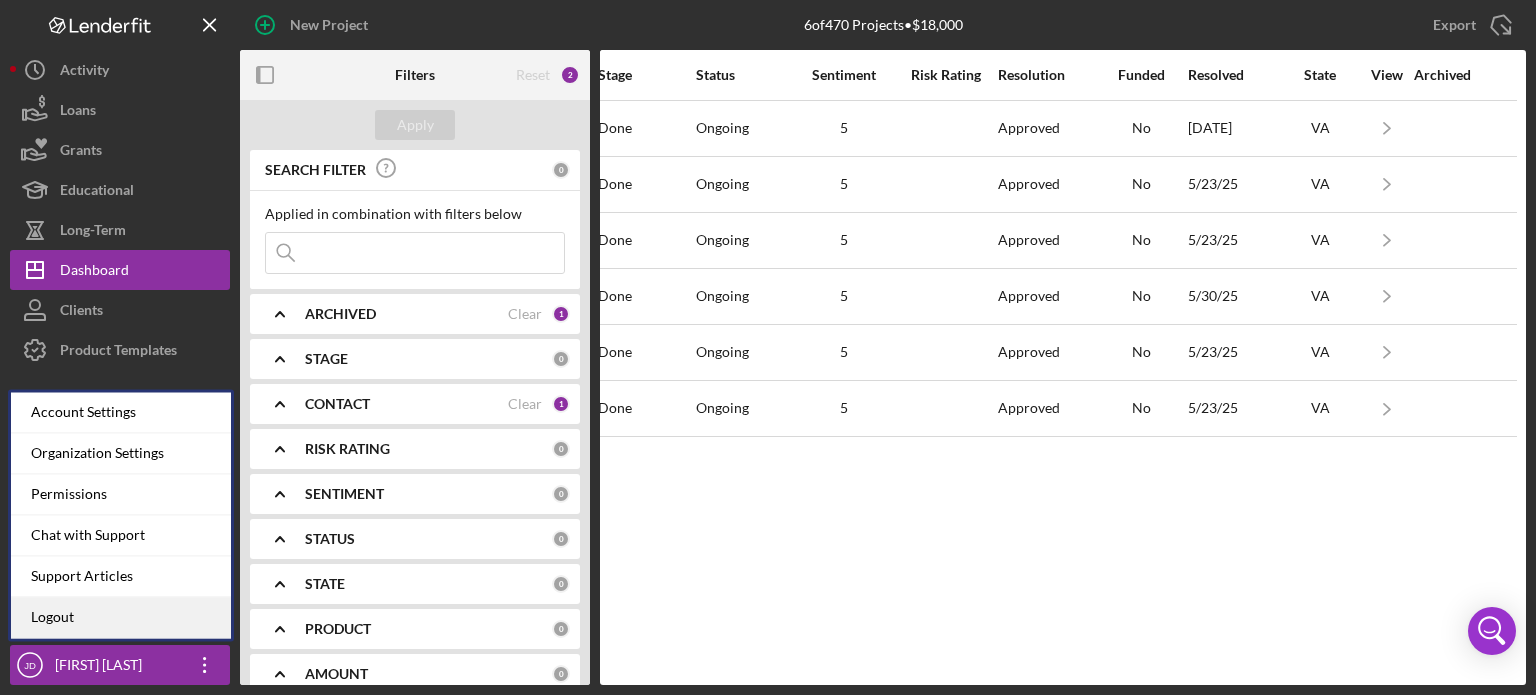click on "Logout" at bounding box center [121, 617] 